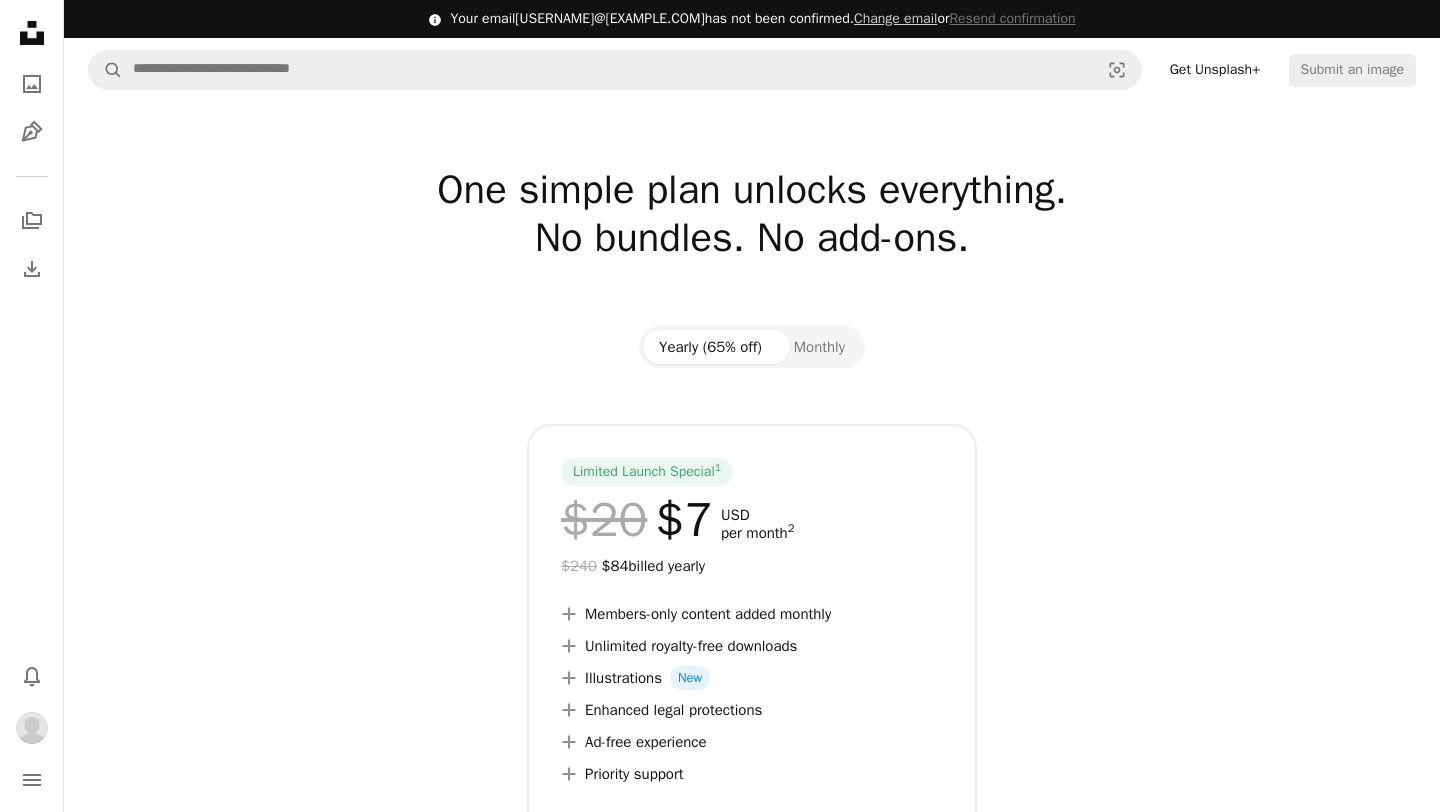 scroll, scrollTop: 0, scrollLeft: 0, axis: both 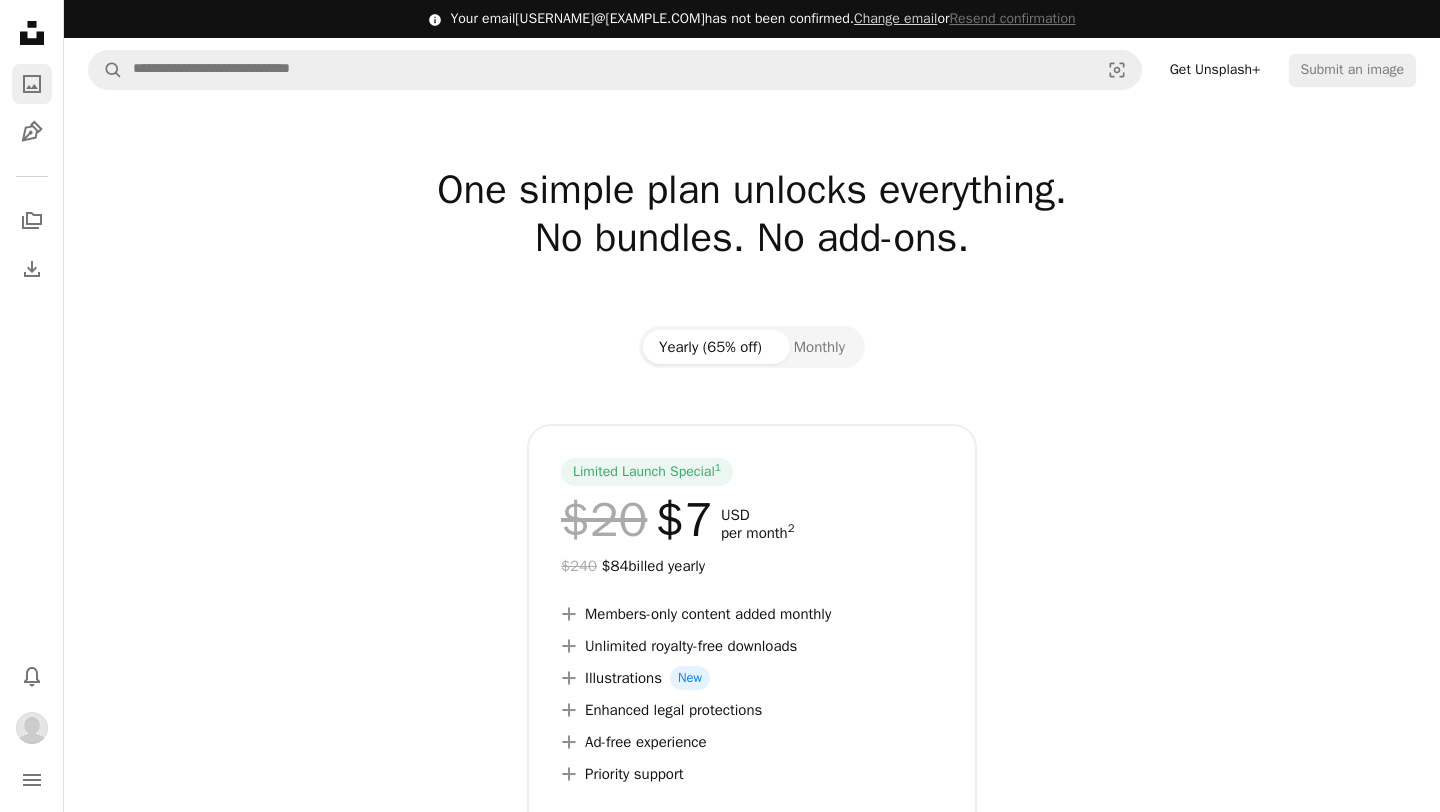 click 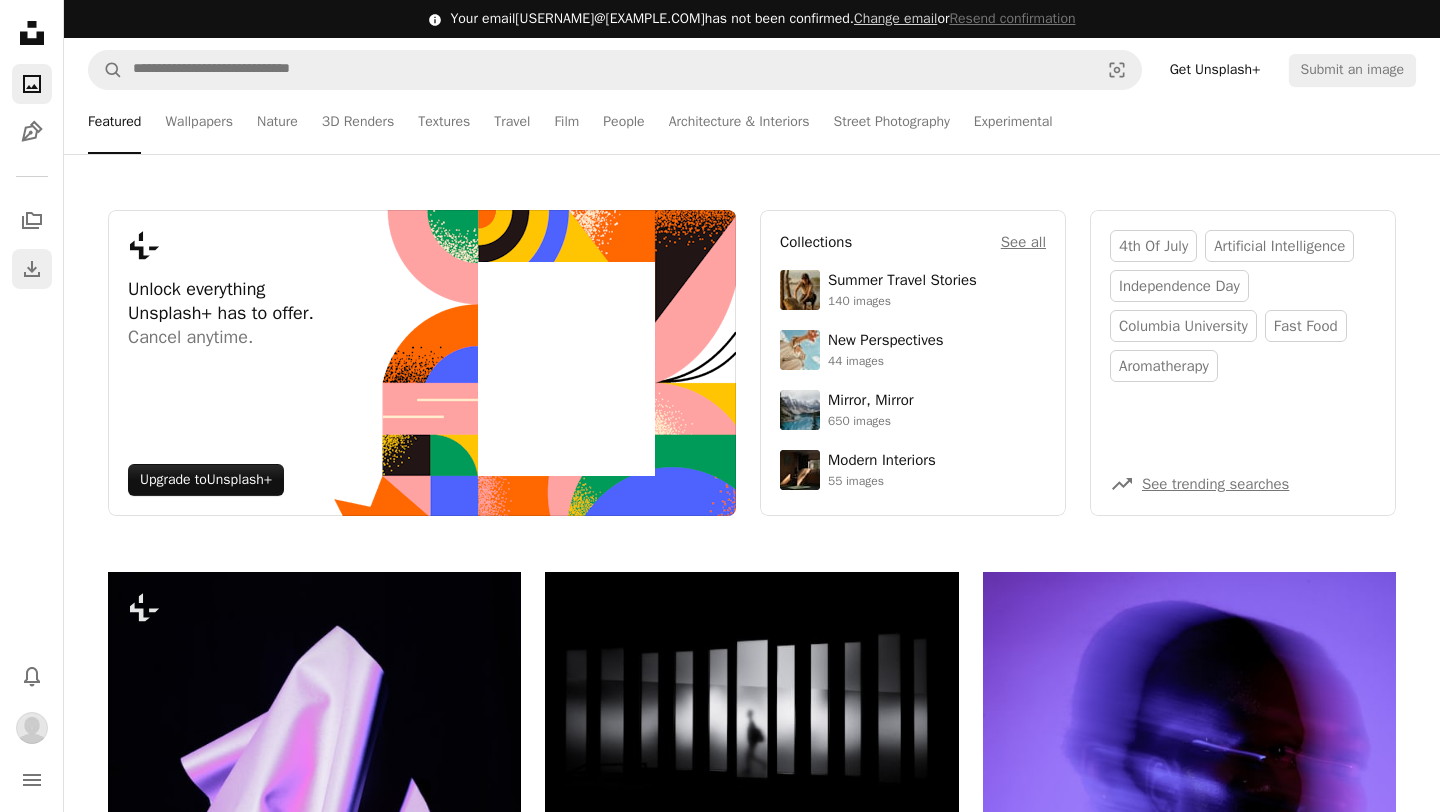 click on "Download" at bounding box center (32, 269) 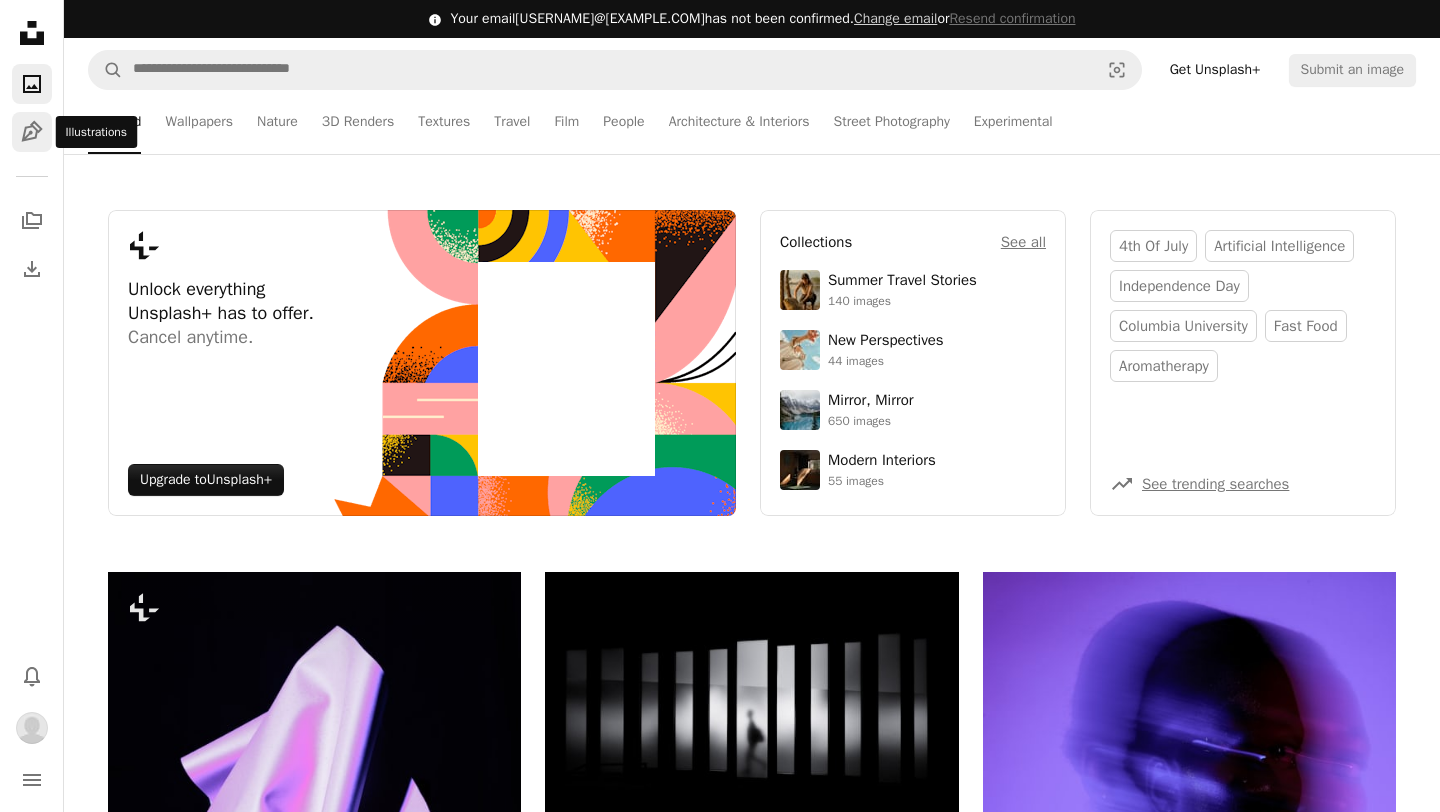 click on "Pen Tool" 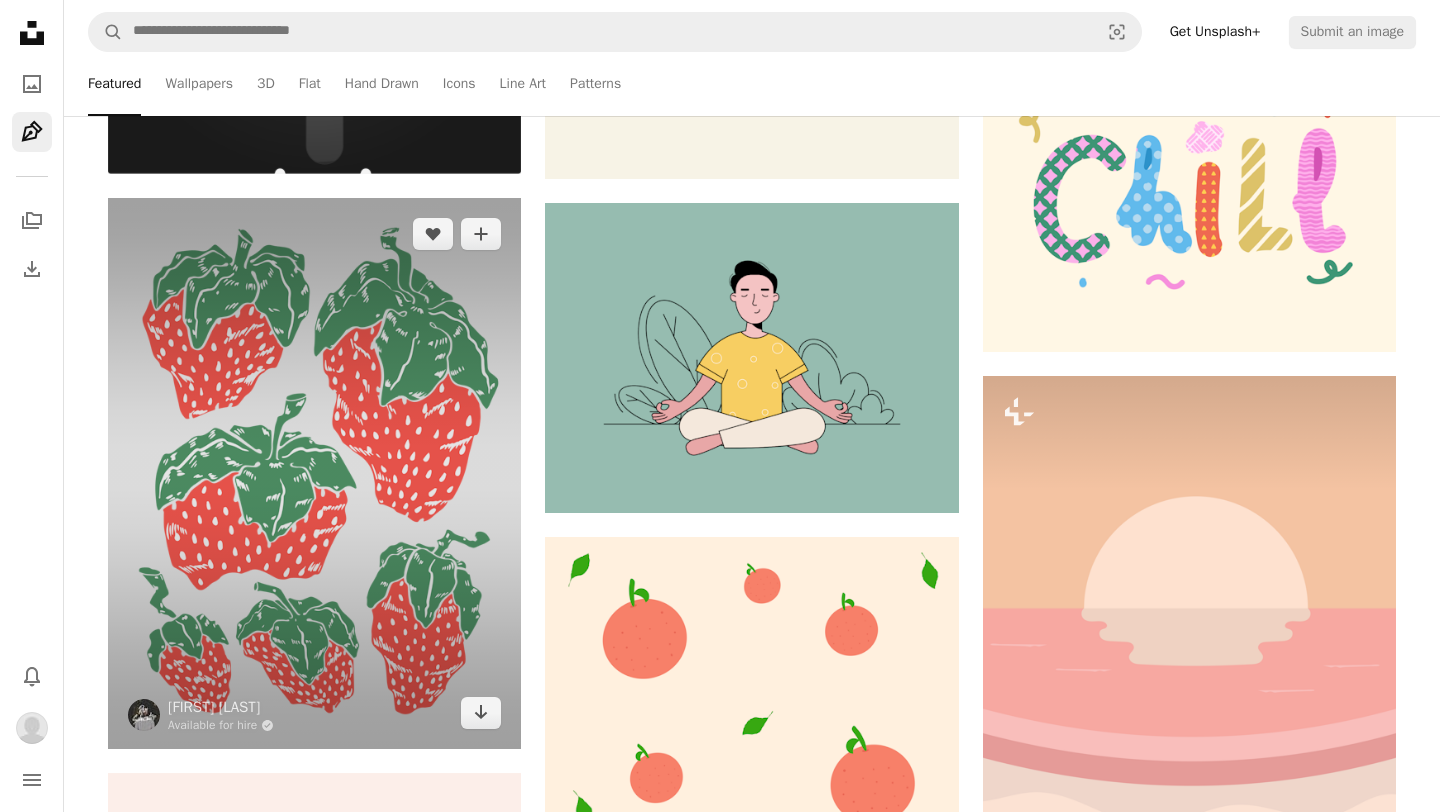 scroll, scrollTop: 0, scrollLeft: 0, axis: both 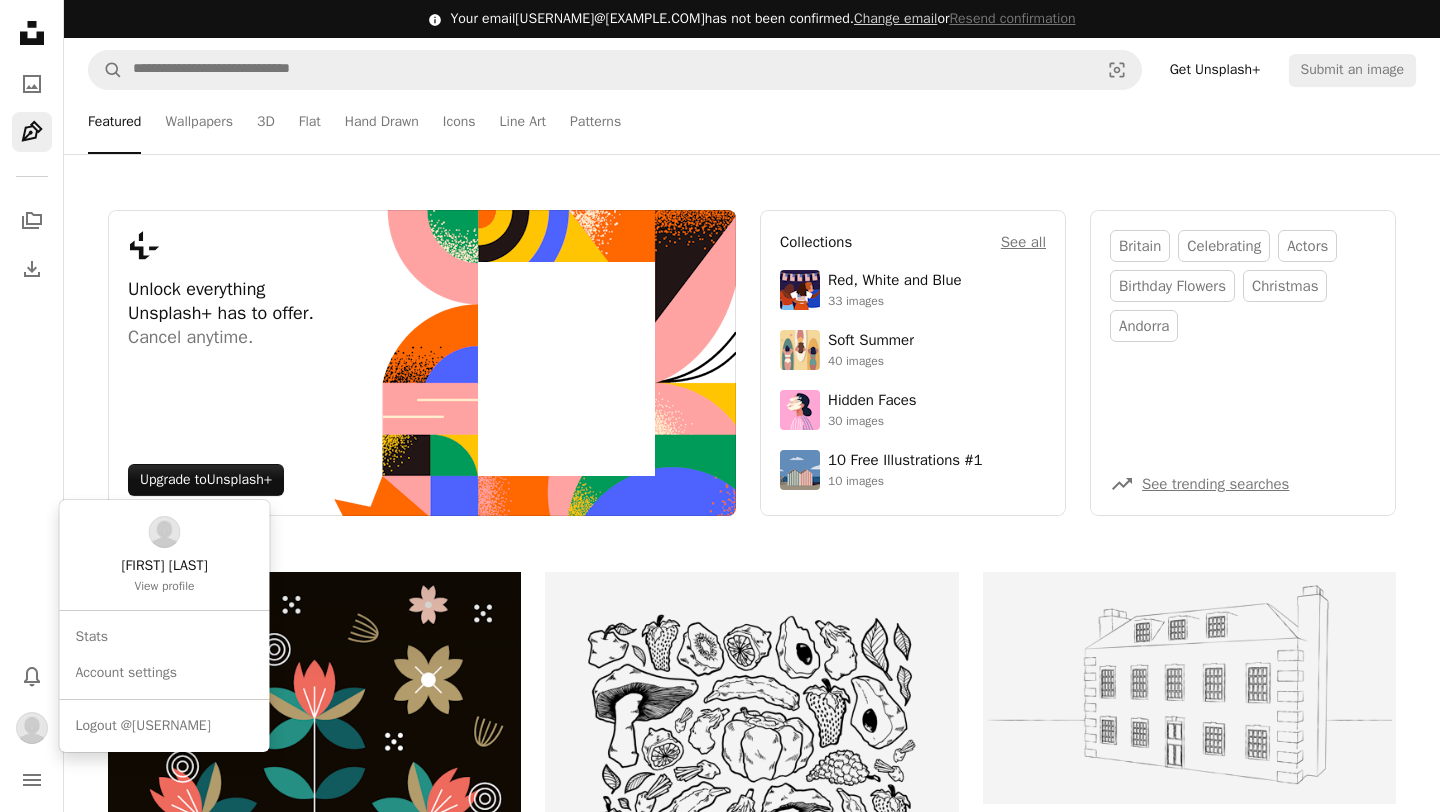 click at bounding box center (32, 728) 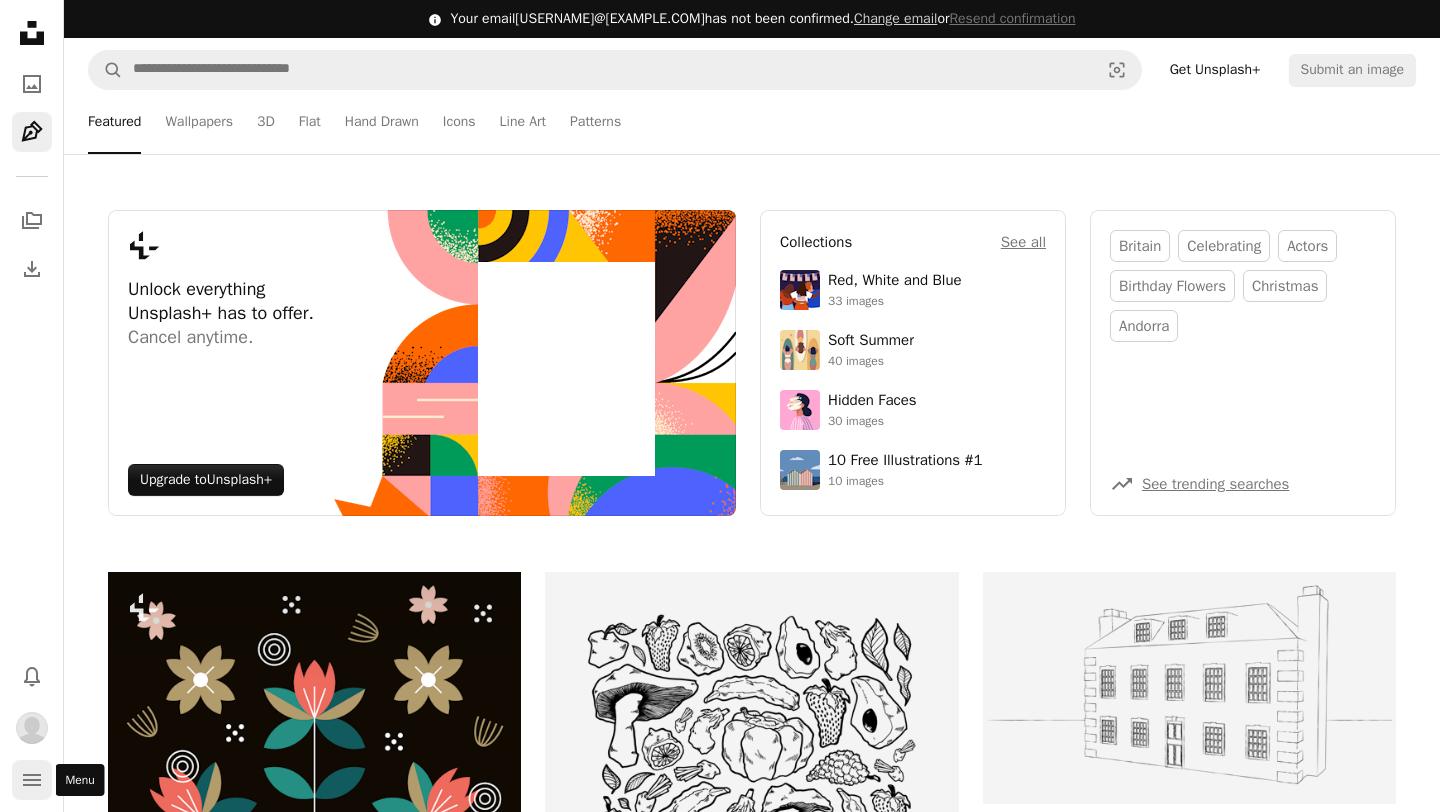 click on "navigation menu" 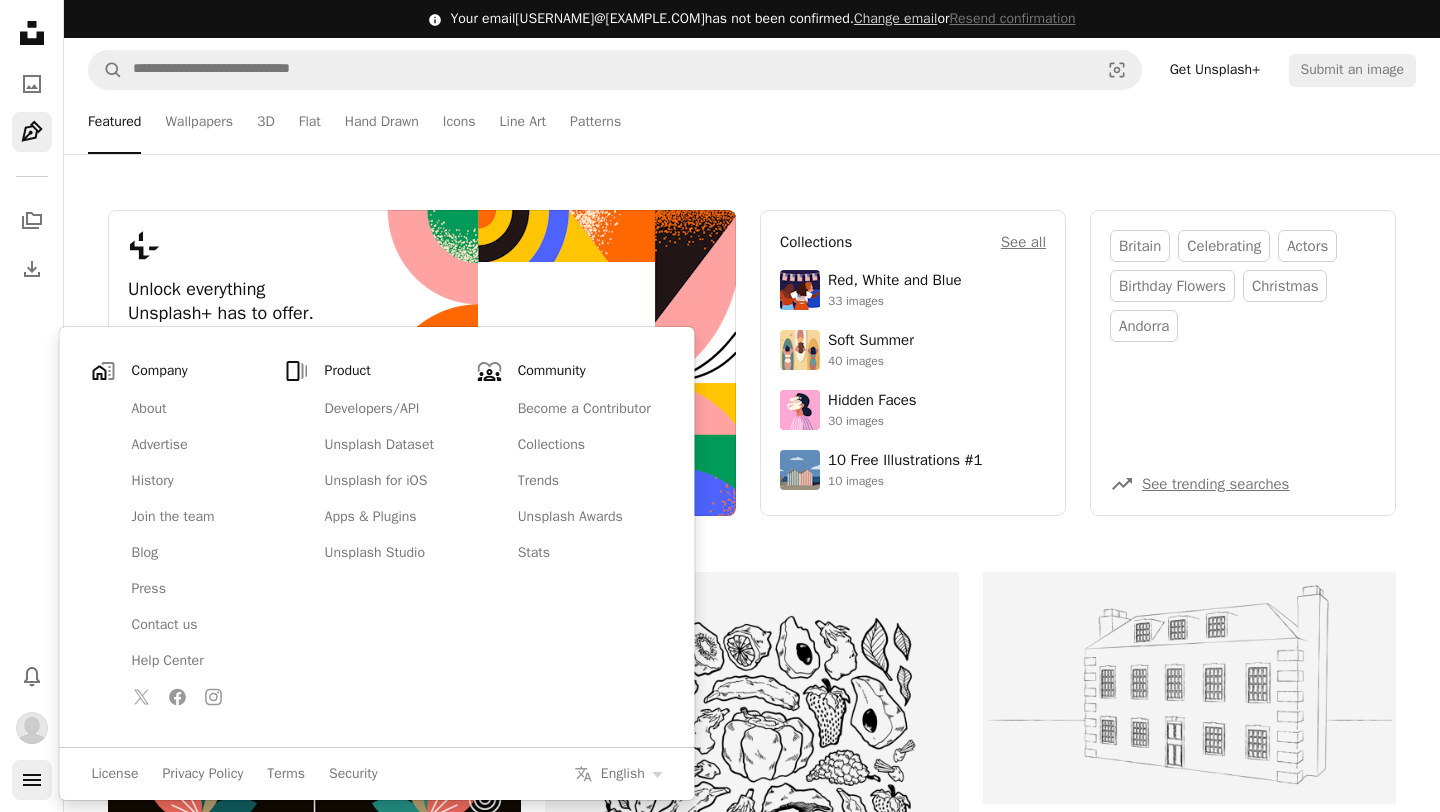 click on "navigation menu" 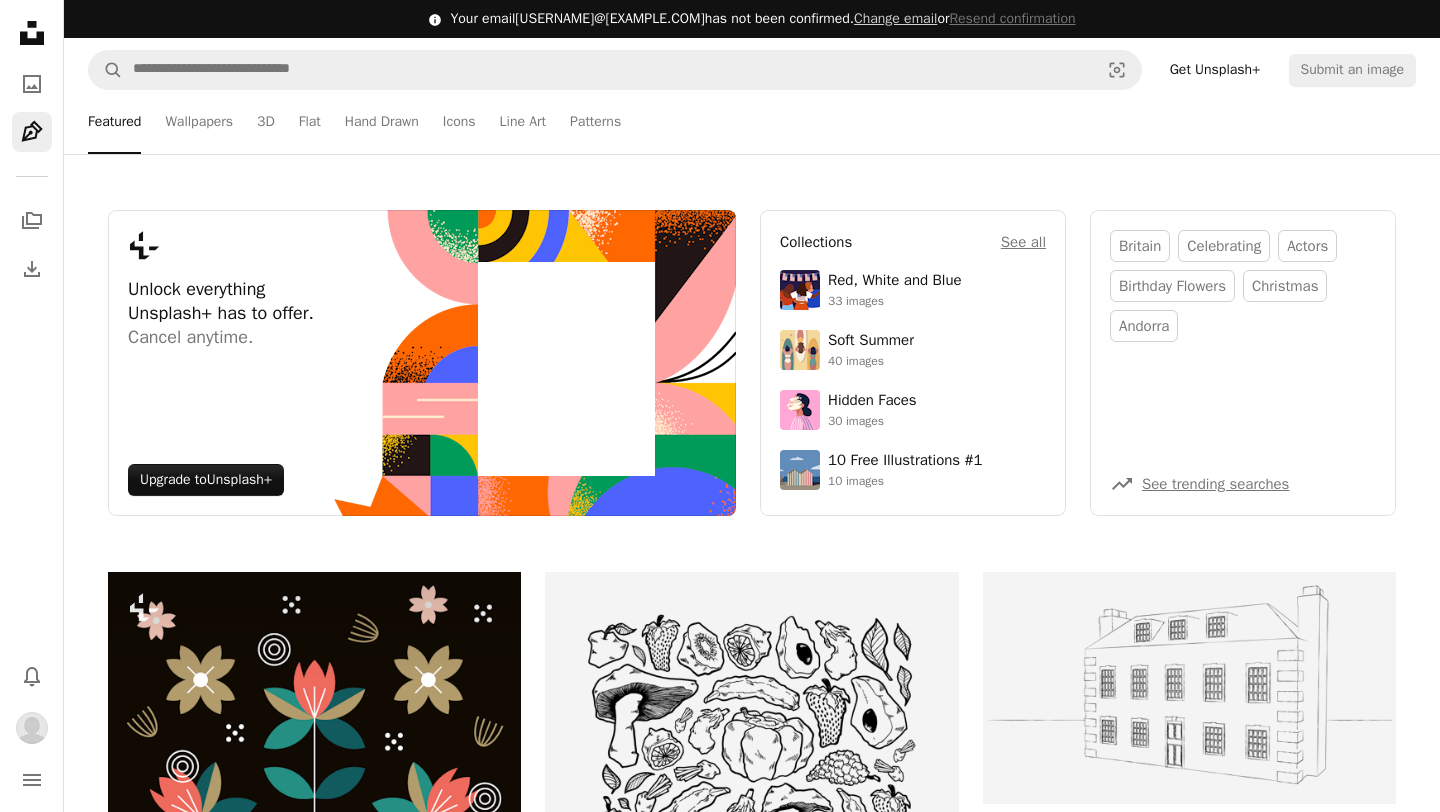 click on "Unsplash logo Unsplash Home" 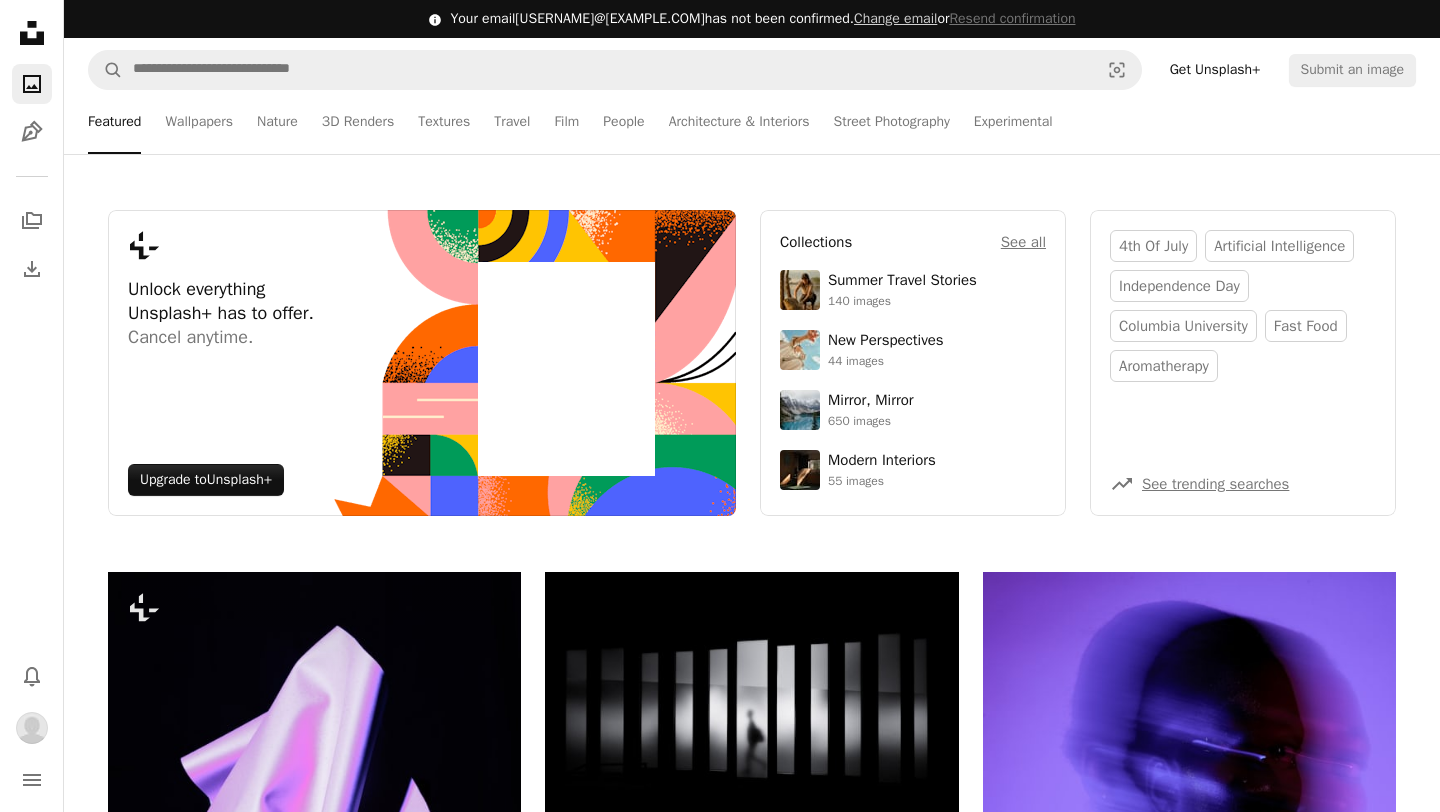 click on "A photo" 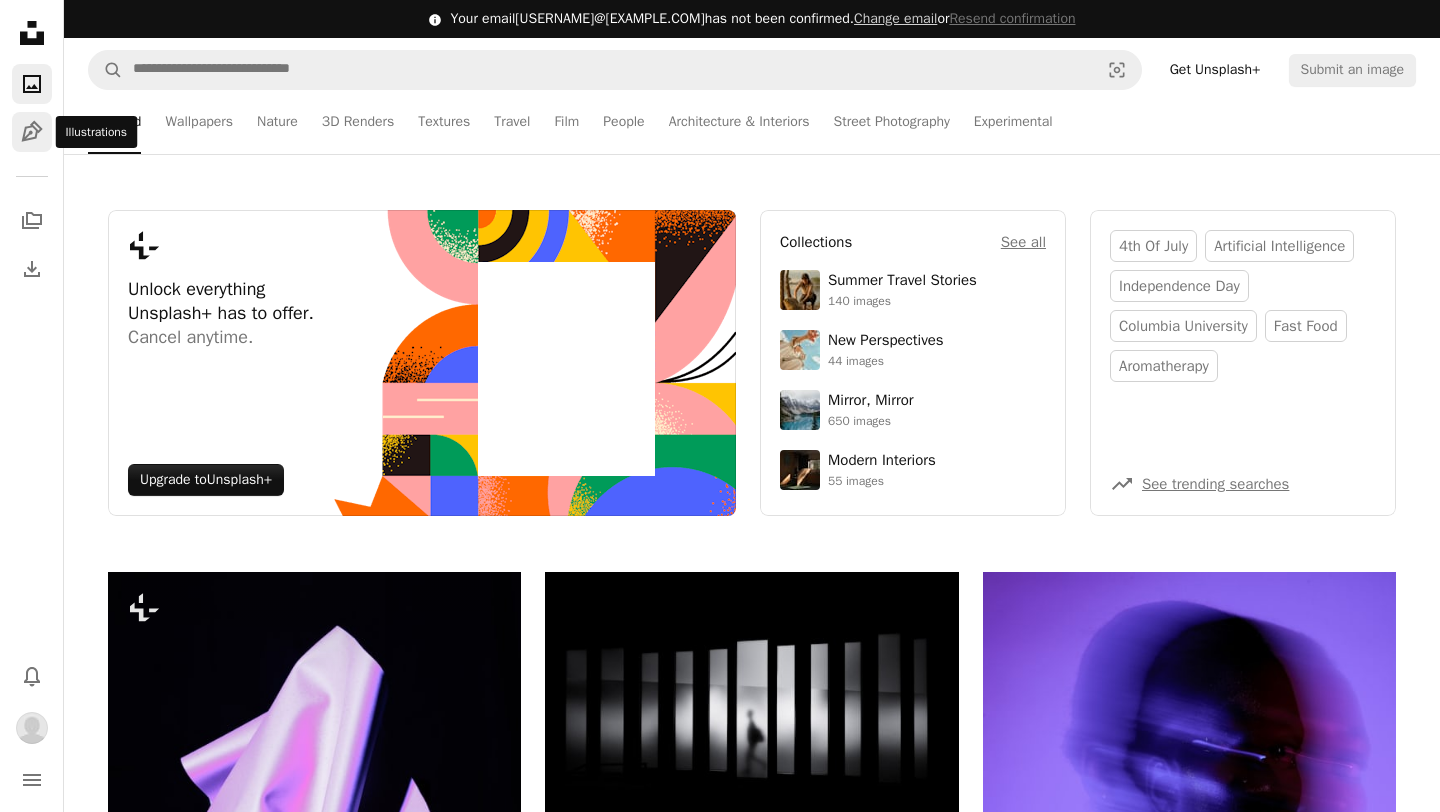 click on "Pen Tool" 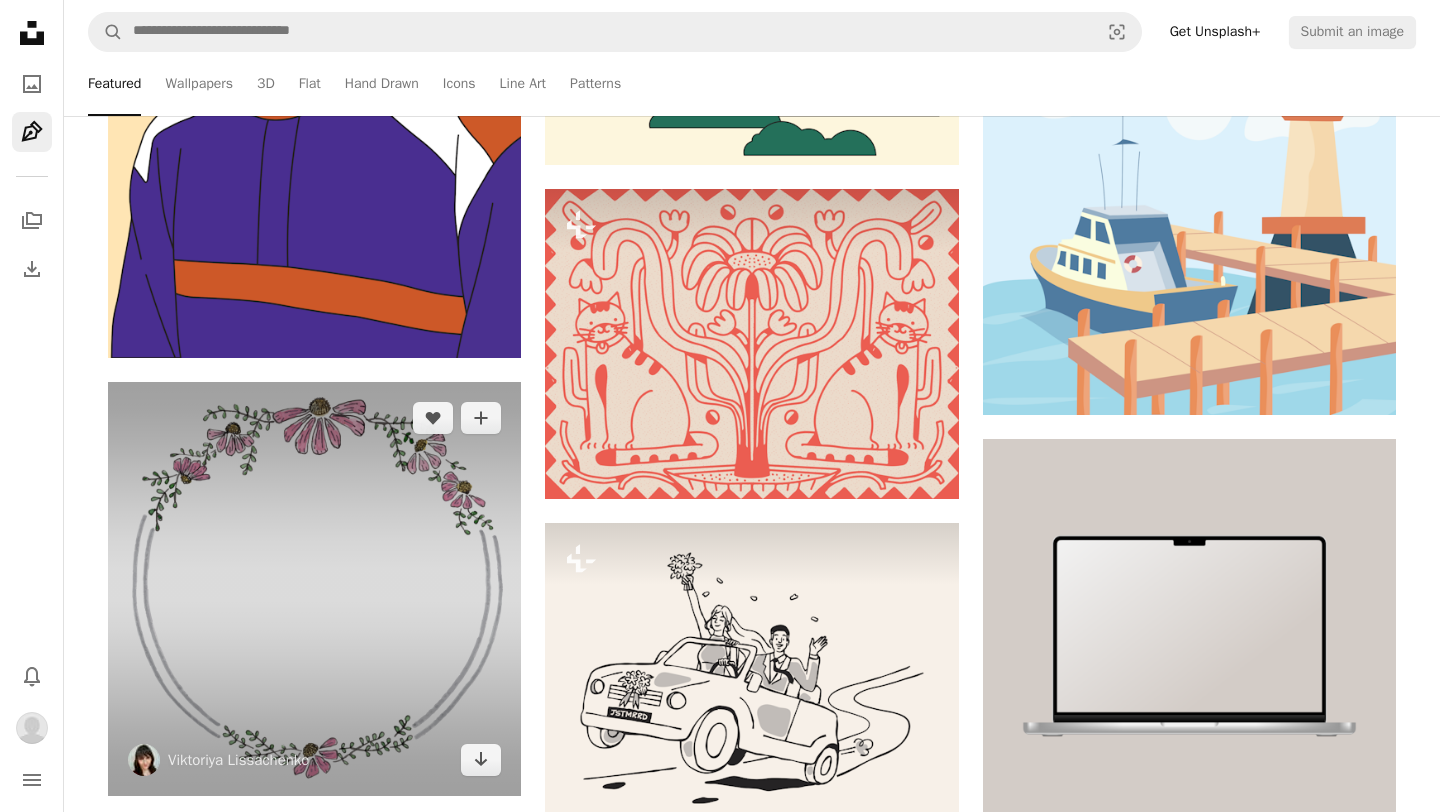 scroll, scrollTop: 10628, scrollLeft: 0, axis: vertical 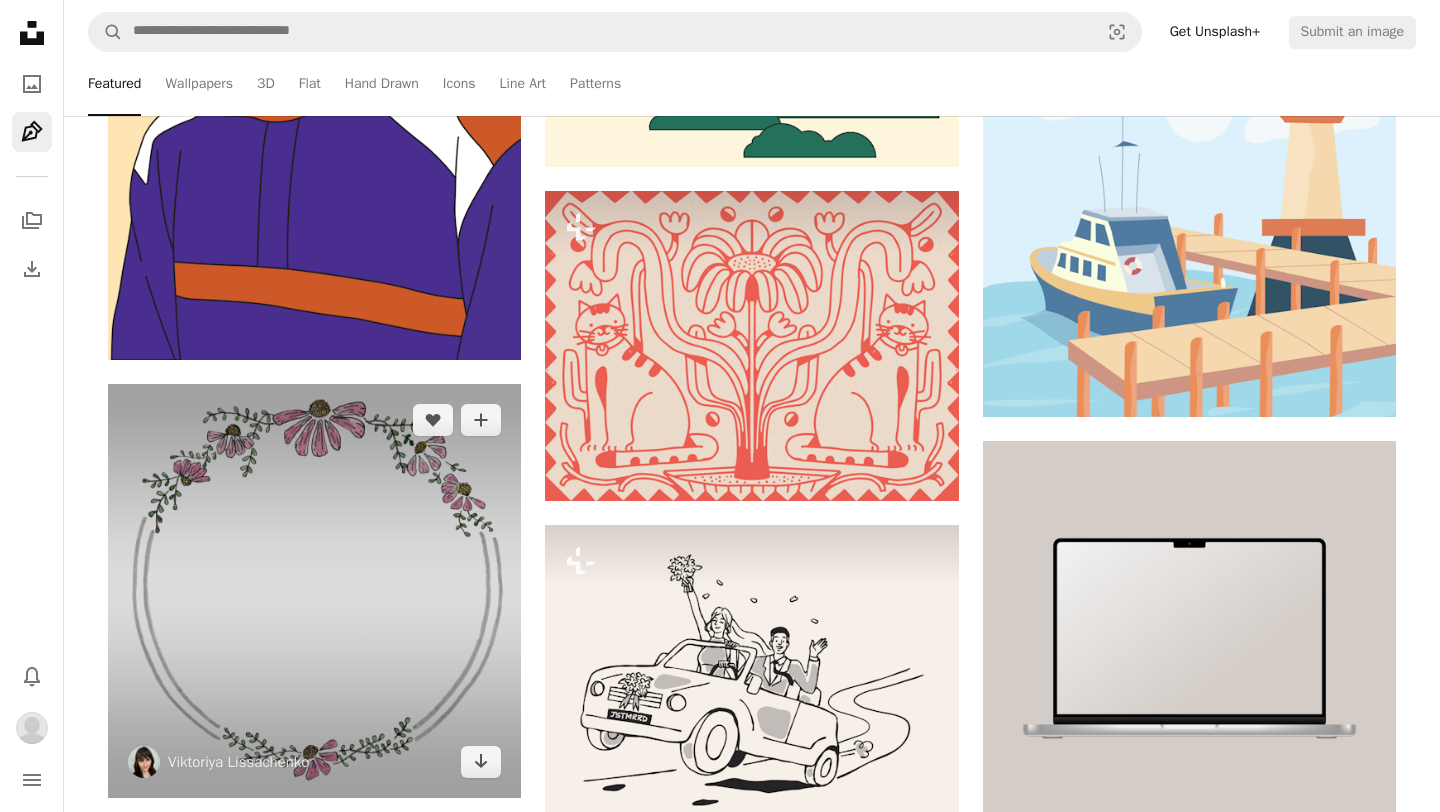 click at bounding box center (314, 590) 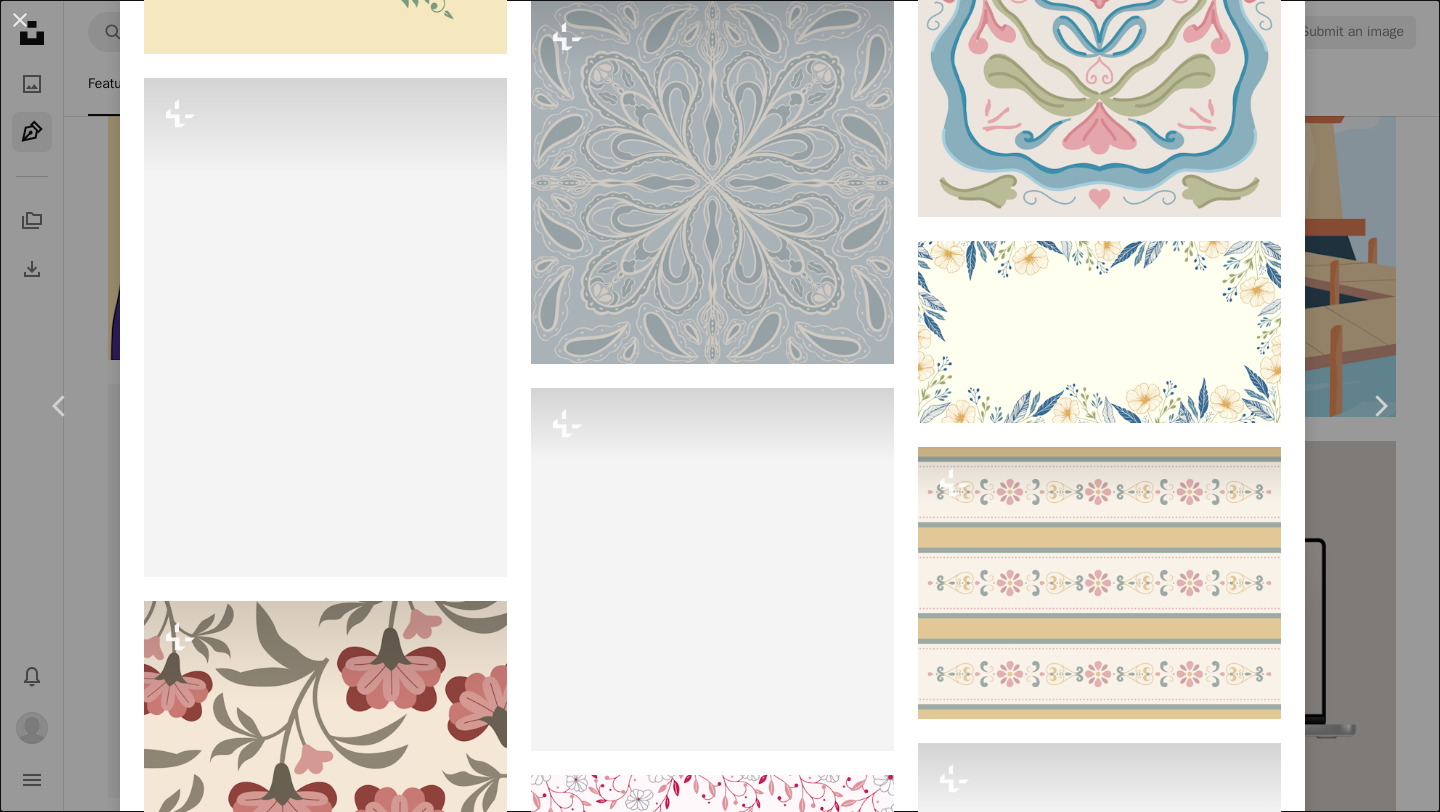 scroll, scrollTop: 9909, scrollLeft: 0, axis: vertical 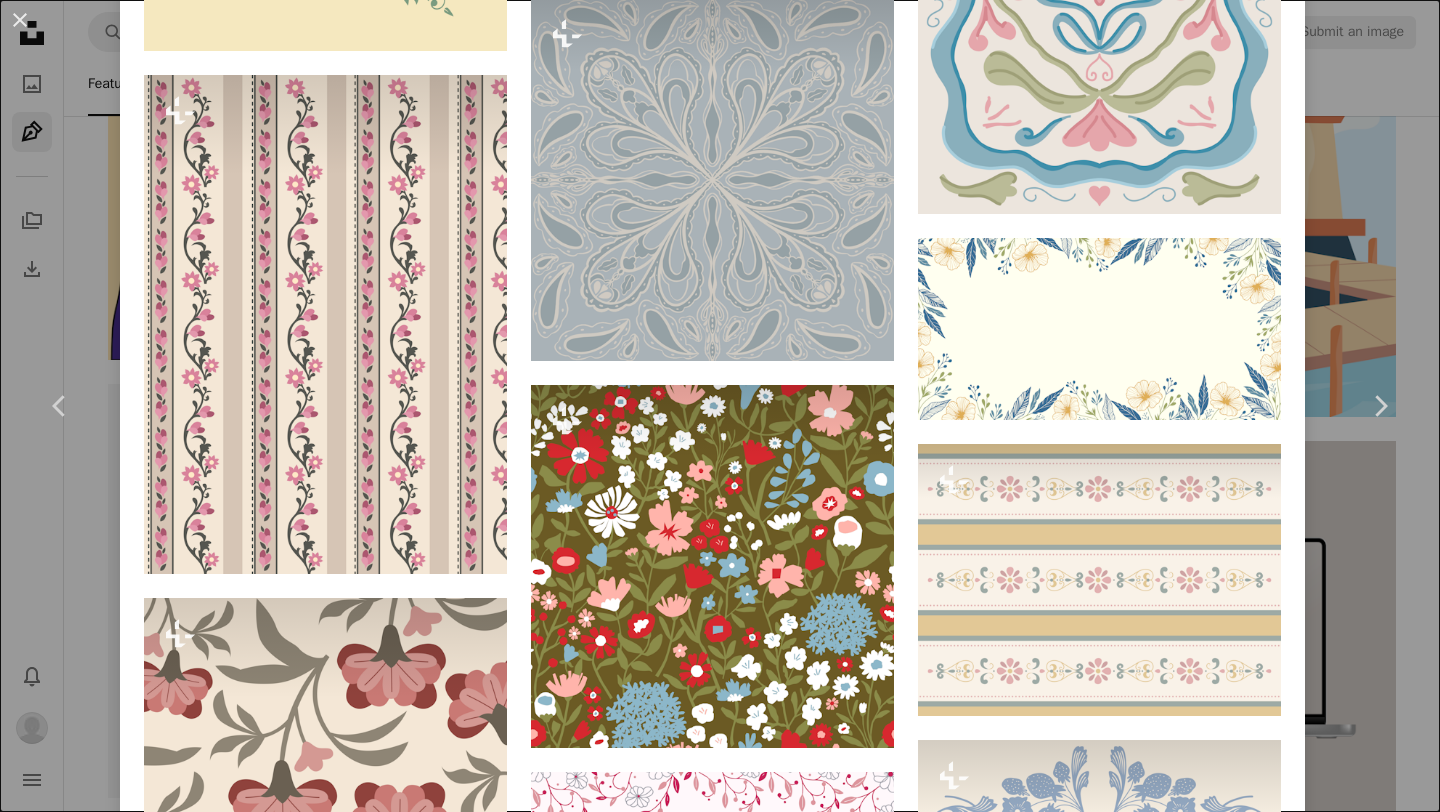 click on "An X shape Chevron left Chevron right Viktoriya Lissachenko liska_lissa A heart A plus sign Download Chevron down Zoom in Views 10,366 Downloads 41 Featured in Hand Drawn A forward-right arrow Share Info icon Info More Actions Hand drawn wreath, Watercolor and ink. For monogrames, invitation cards and greeting cards Calendar outlined Published on June [DAY], [YEAR] Safety Free to use under the Unsplash License flowers flower wedding vintage floral watercolor card ink invitation wedding planning greeting wreath hand drawn decorative arrangement wreaths liner handdrawn Browse premium related images on iStock | Save 20% with code UNSPLASH20 View more on iStock ↗ Related images Plus sign for Unsplash+ A heart A plus sign Ashley Chow For Unsplash+ A lock Download A heart A plus sign Viktoriya Lissachenko Arrow pointing down A heart A plus sign Viktoriya Lissachenko Arrow pointing down Plus sign for Unsplash+ A heart A plus sign Summerizze For Unsplash+ A lock Download Plus sign for Unsplash+ A heart A plus sign" at bounding box center [720, 406] 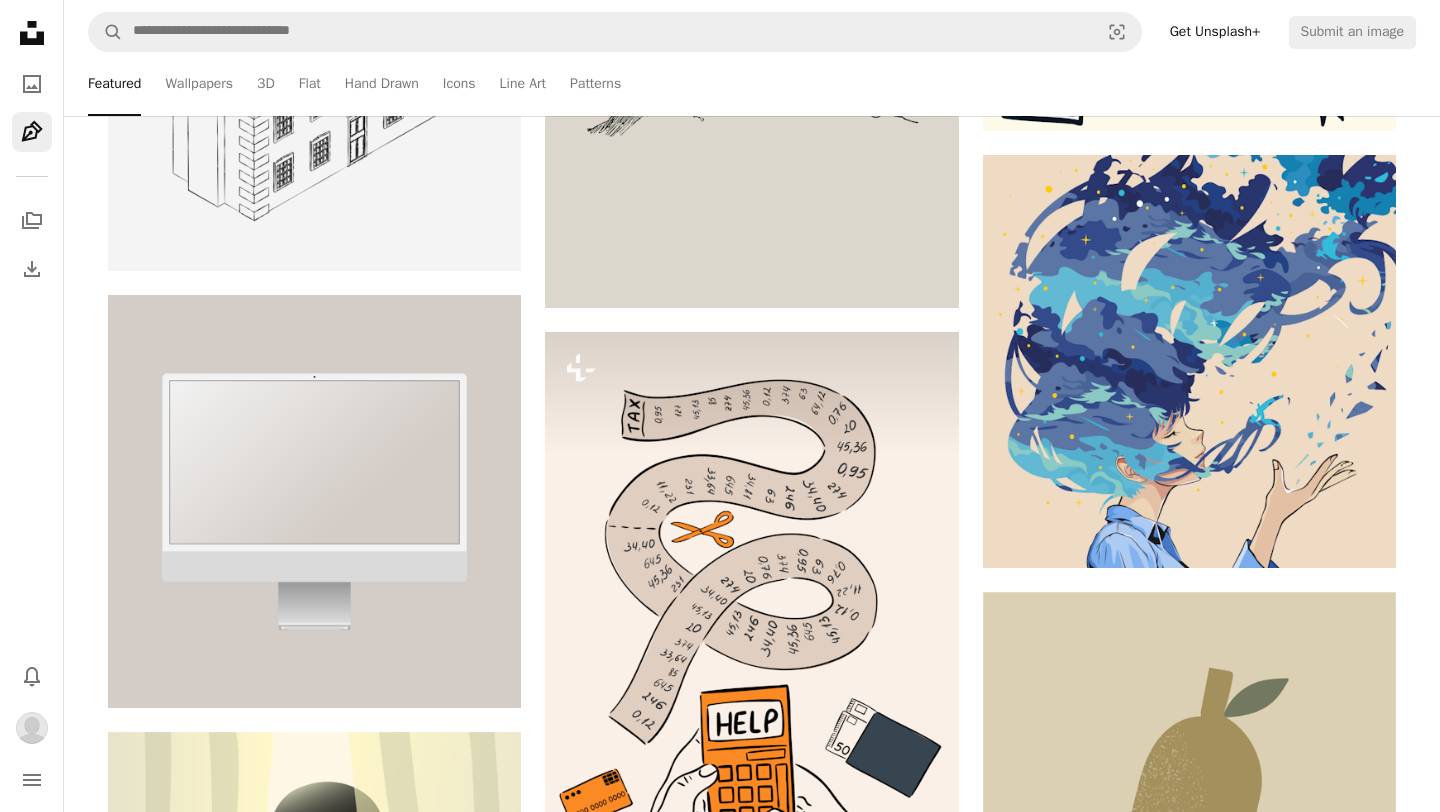 scroll, scrollTop: 11613, scrollLeft: 0, axis: vertical 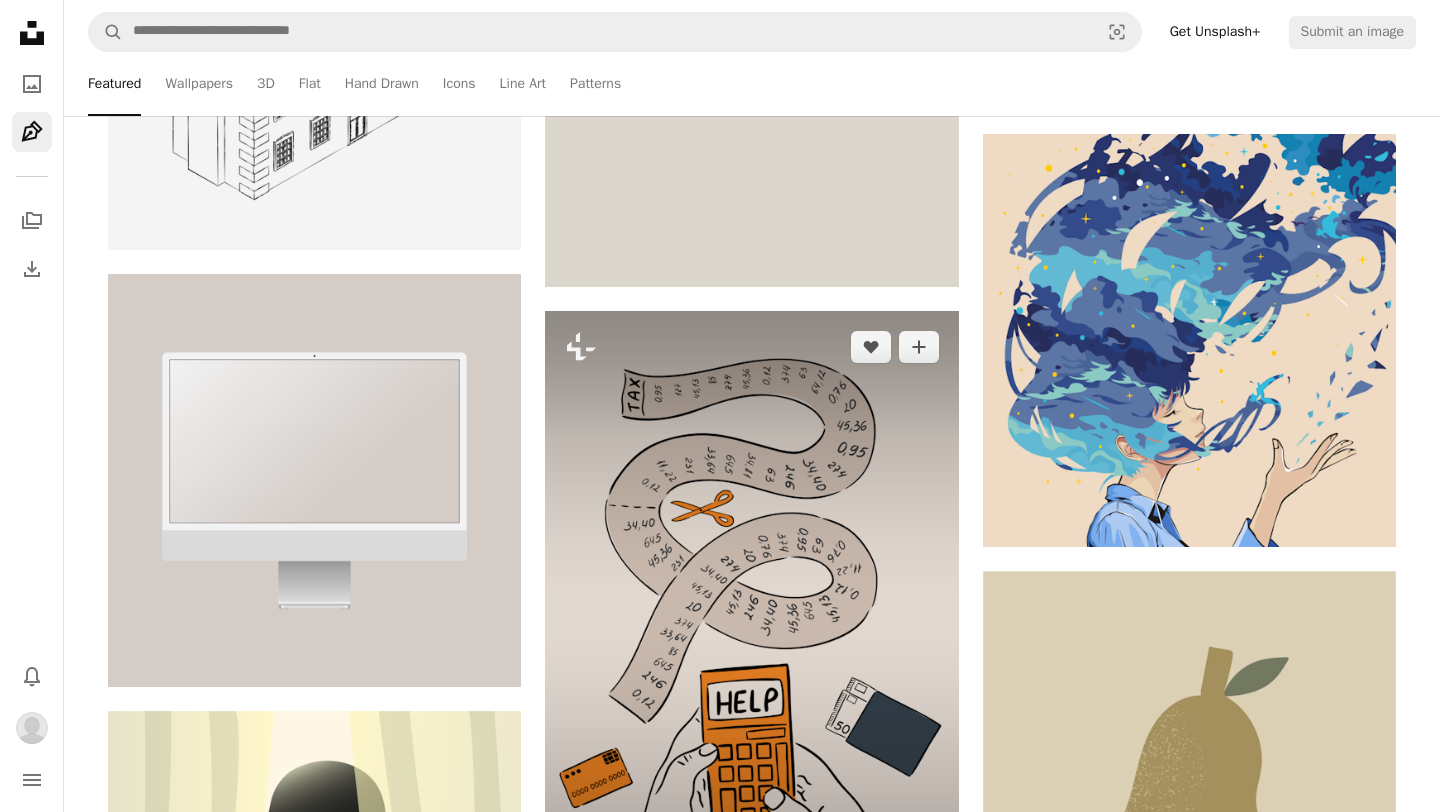 click at bounding box center (751, 621) 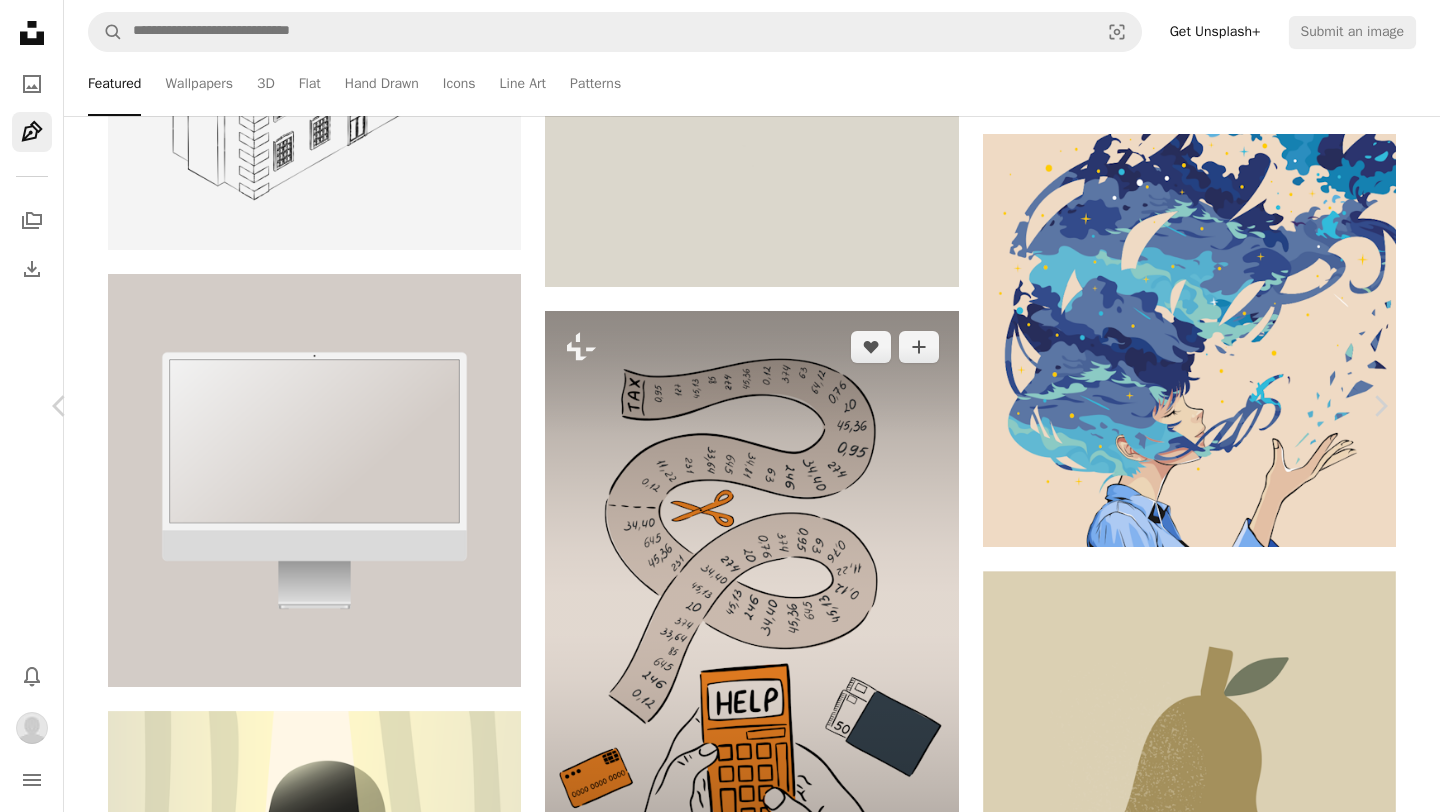 scroll, scrollTop: 1672, scrollLeft: 0, axis: vertical 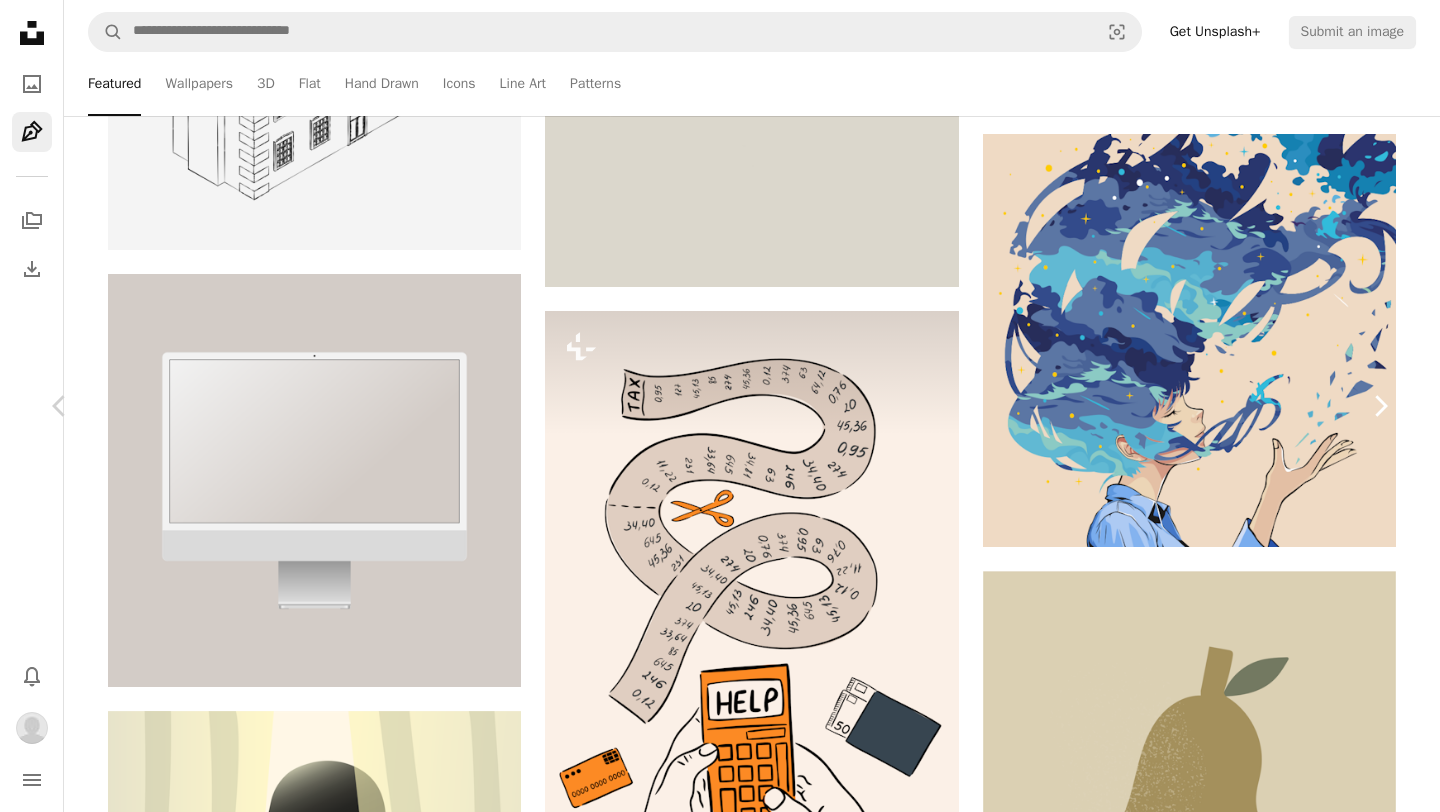 click on "Chevron right" at bounding box center (1380, 406) 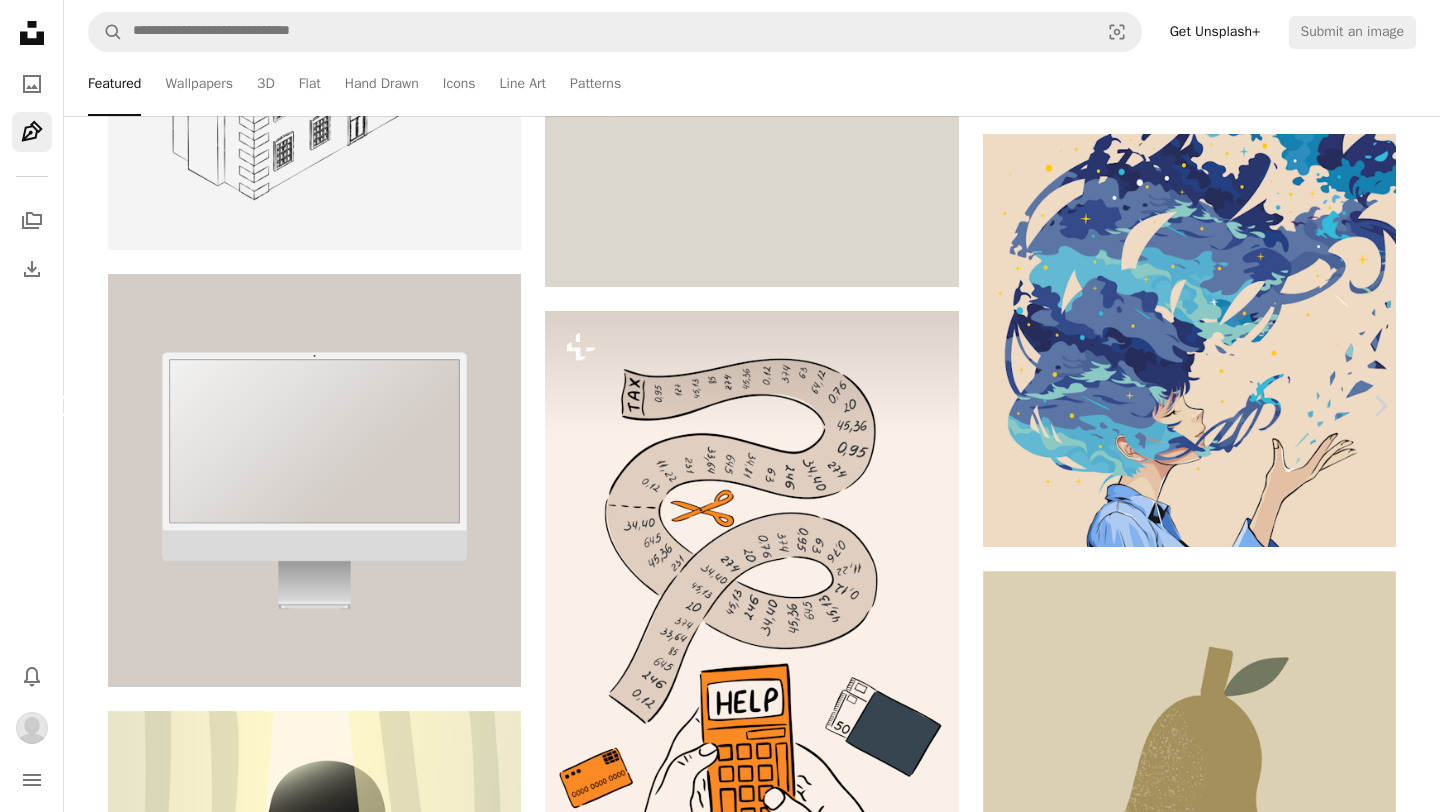 click on "Chevron left" at bounding box center (60, 406) 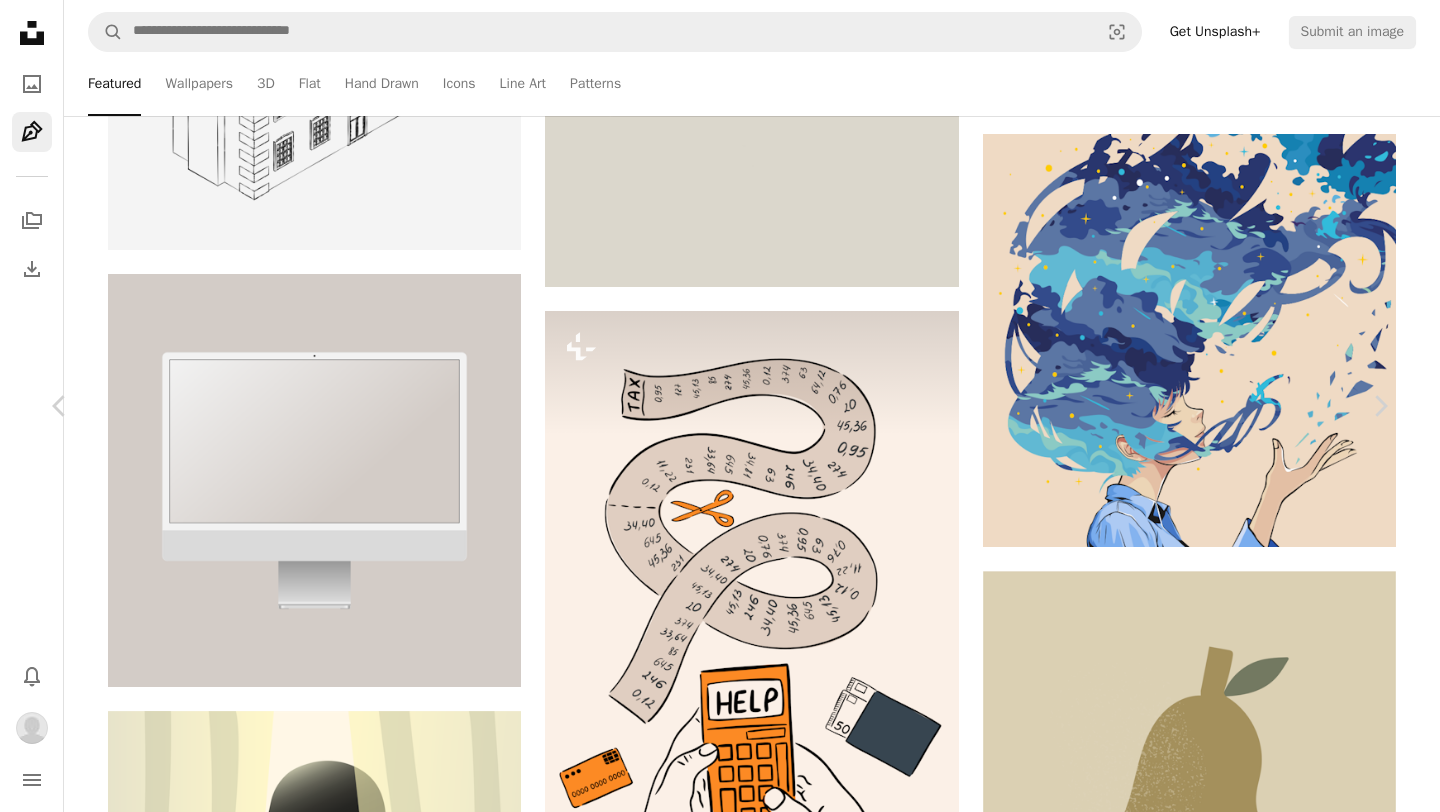 click on "An X shape Chevron left Chevron right Alona Savchuk For Unsplash+ A heart A plus sign A lock Download Zoom in A forward-right arrow Share More Actions Hands holding a calculator surrounded by a credit card, wallet, and a large receipt with numbers. Concept of budgeting, personal finance, and expense tracking. Calendar outlined Published on April [DAY], [YEAR] Safety Licensed under the Unsplash+ License money finance illustration hands accounting vector tax credit card budget economy calculator payment numbers taxes wallet savings debt cost financial planning receipt Related images Plus sign for Unsplash+ A heart A plus sign Erone Stuff For Unsplash+ A lock Download Plus sign for Unsplash+ A heart A plus sign Puzzle Creative For Unsplash+ A lock Download Plus sign for Unsplash+ A heart A plus sign Prakasit Khuansuwan For Unsplash+ A lock Download Plus sign for Unsplash+ A heart A plus sign ghariza mahavira For Unsplash+ A lock Download Plus sign for Unsplash+ A heart A plus sign Ayush Kumar For Unsplash+" at bounding box center (720, 3593) 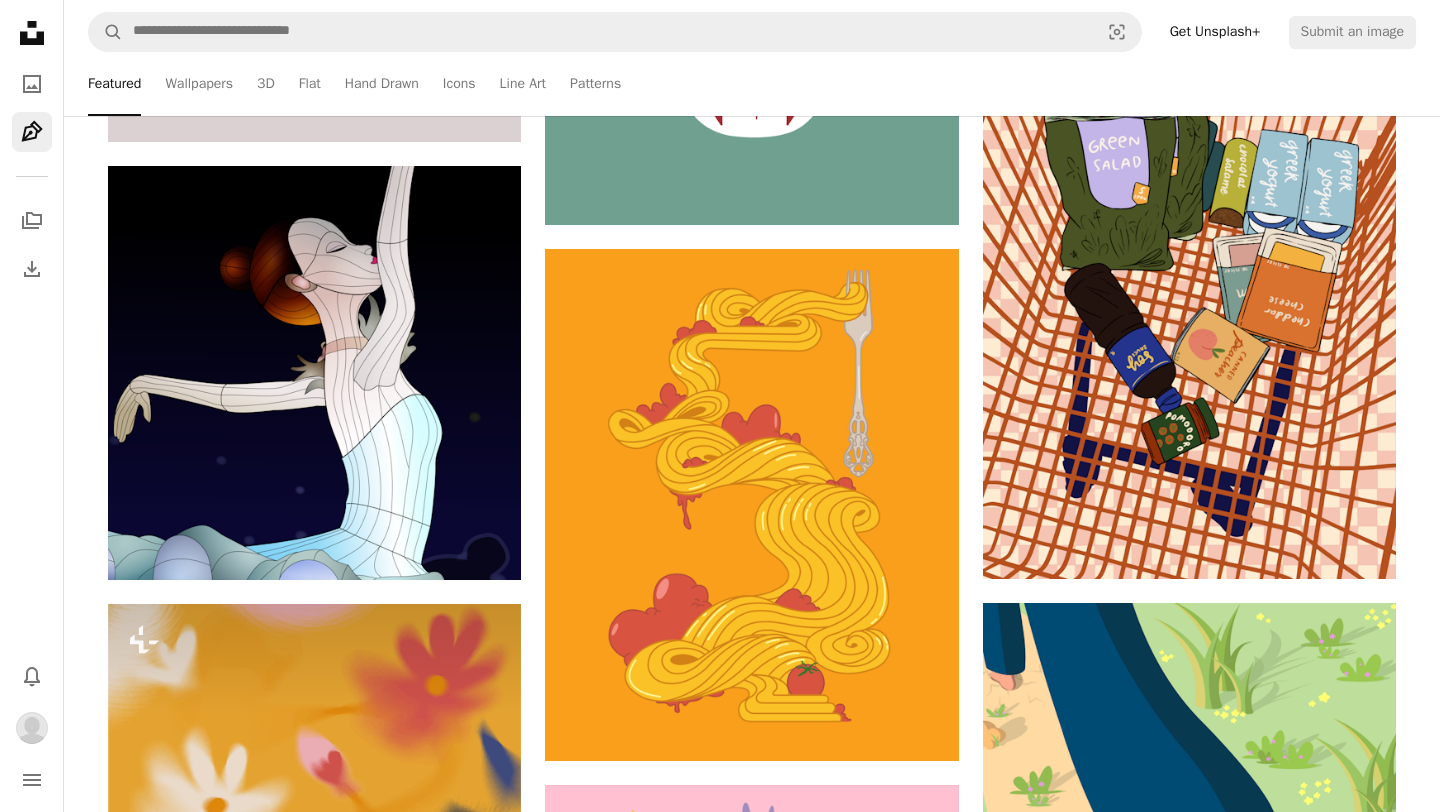scroll, scrollTop: 17648, scrollLeft: 0, axis: vertical 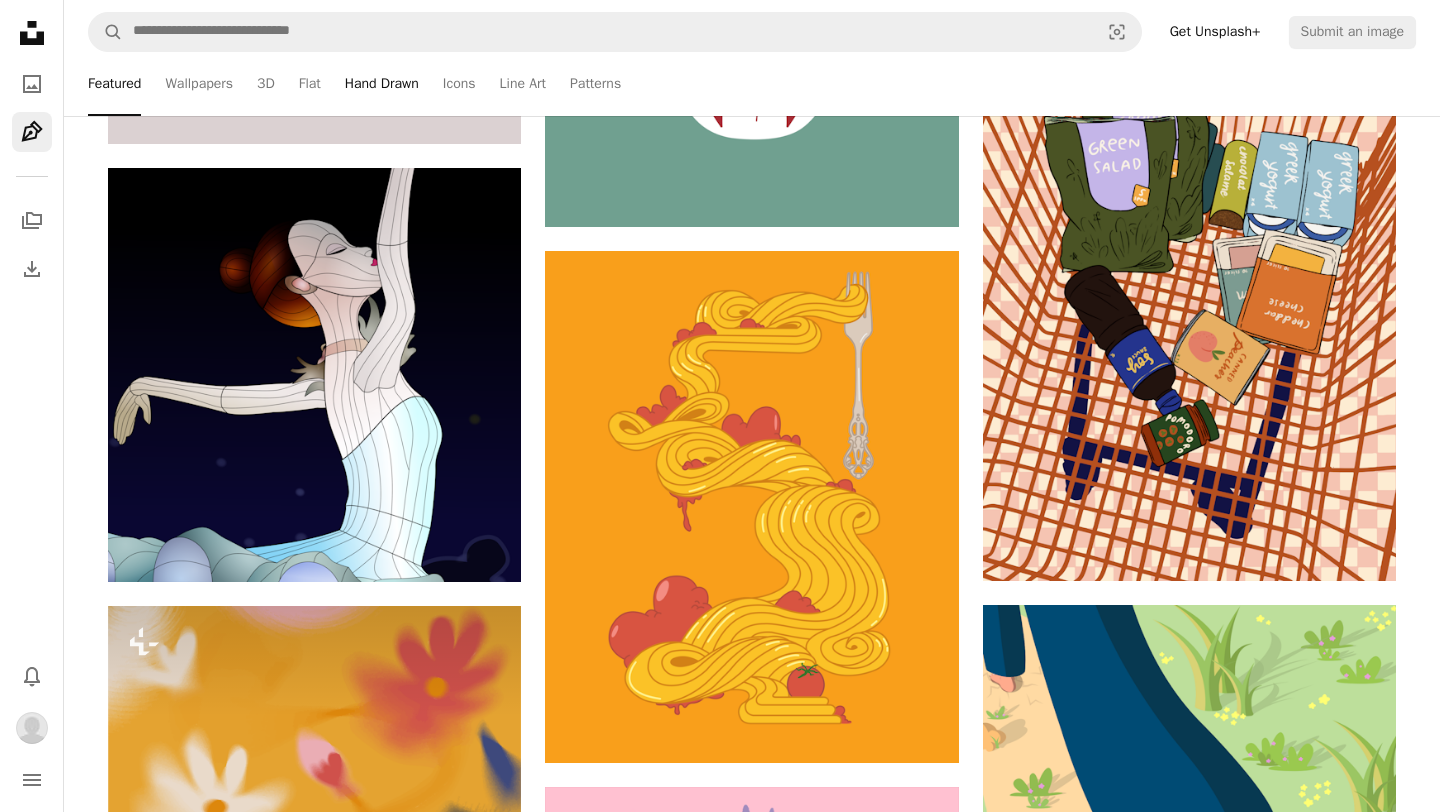 click on "Hand Drawn" at bounding box center [382, 84] 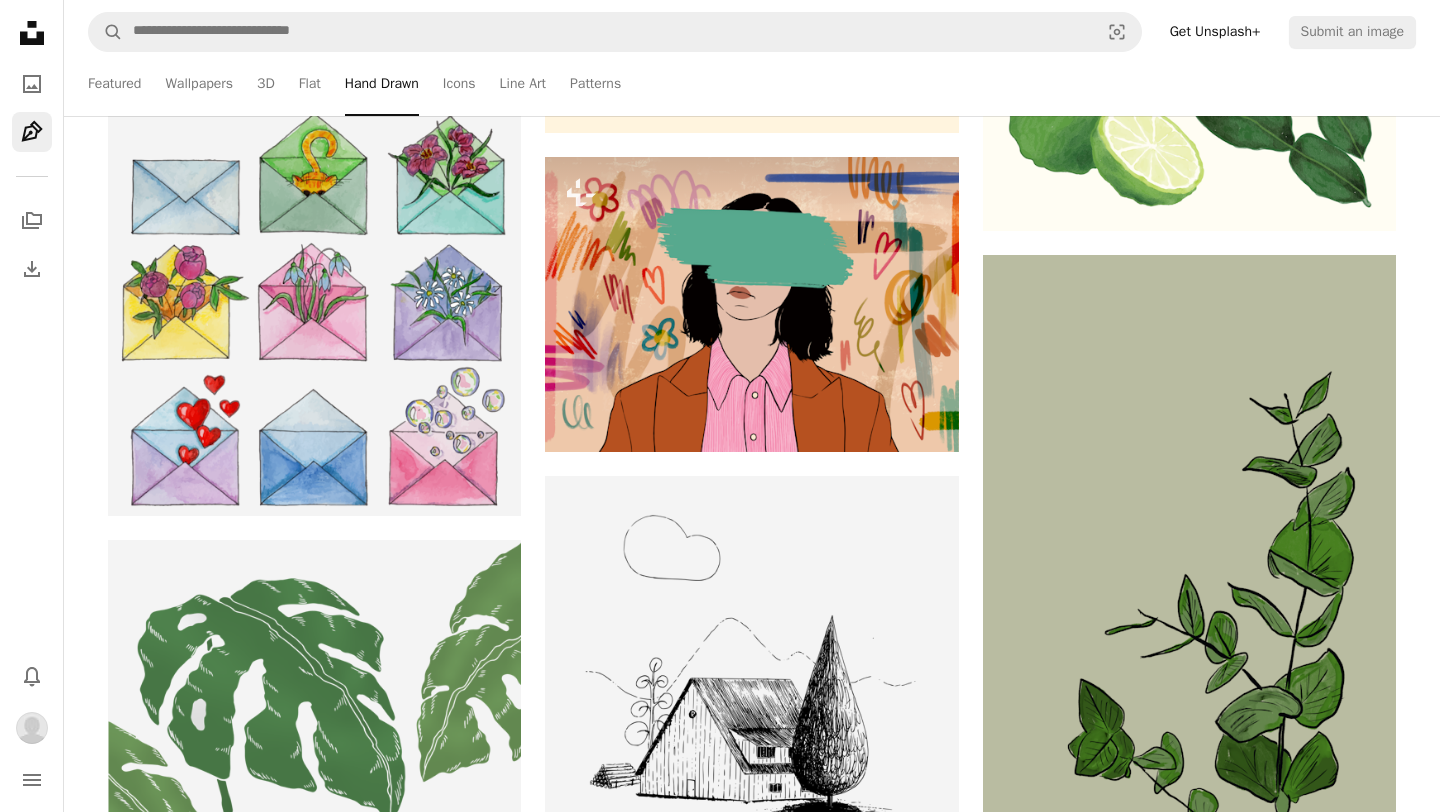 scroll, scrollTop: 2349, scrollLeft: 0, axis: vertical 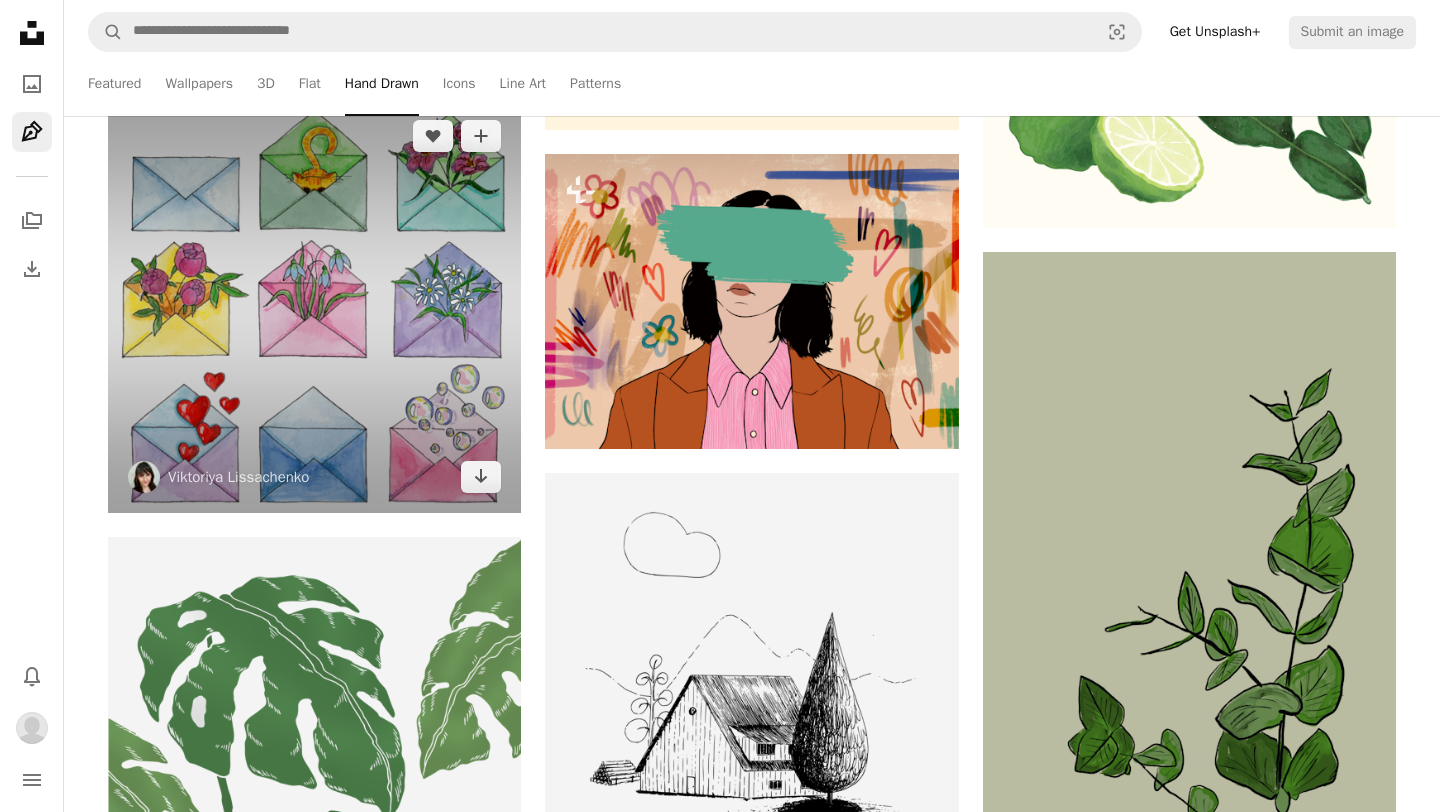 click at bounding box center (314, 306) 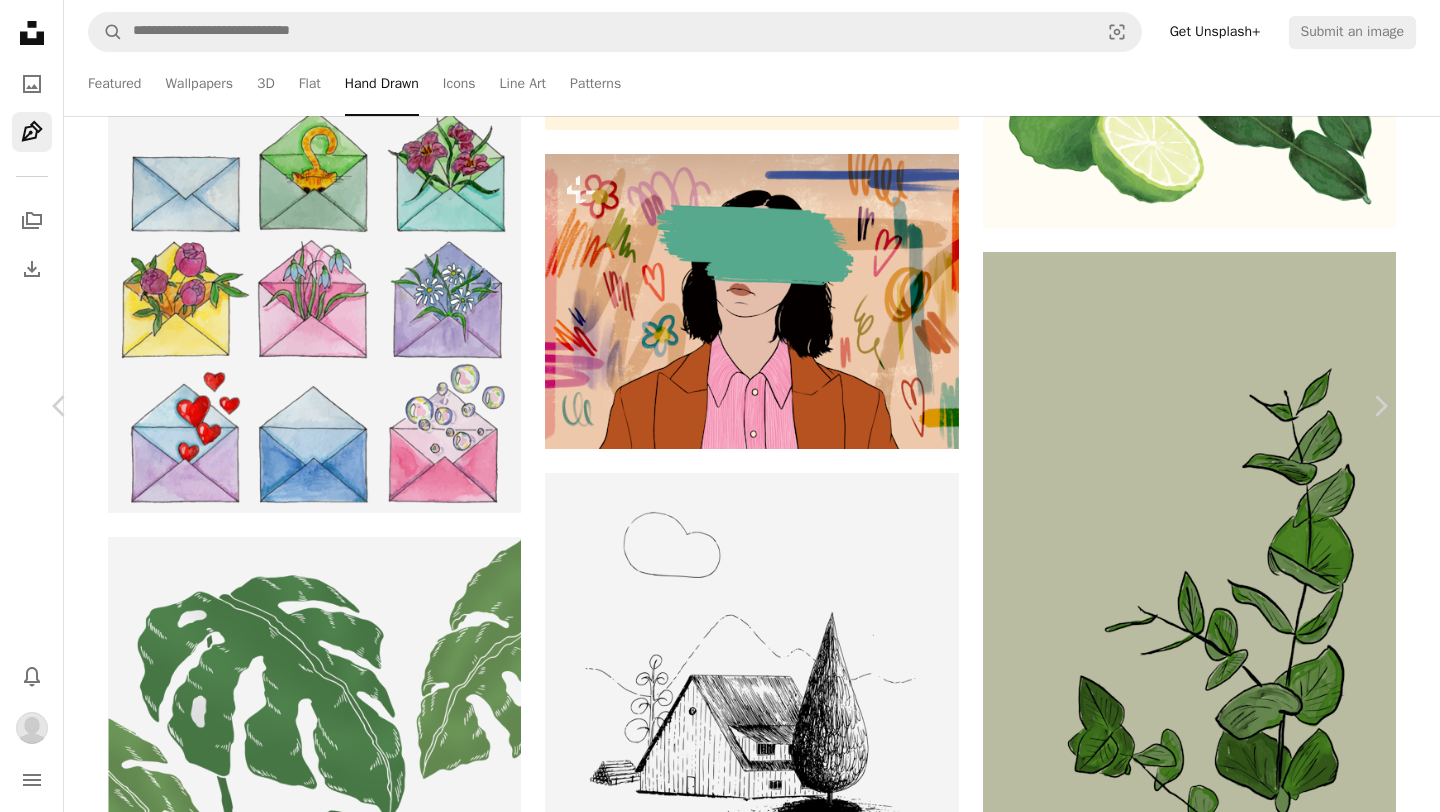 scroll, scrollTop: 2229, scrollLeft: 0, axis: vertical 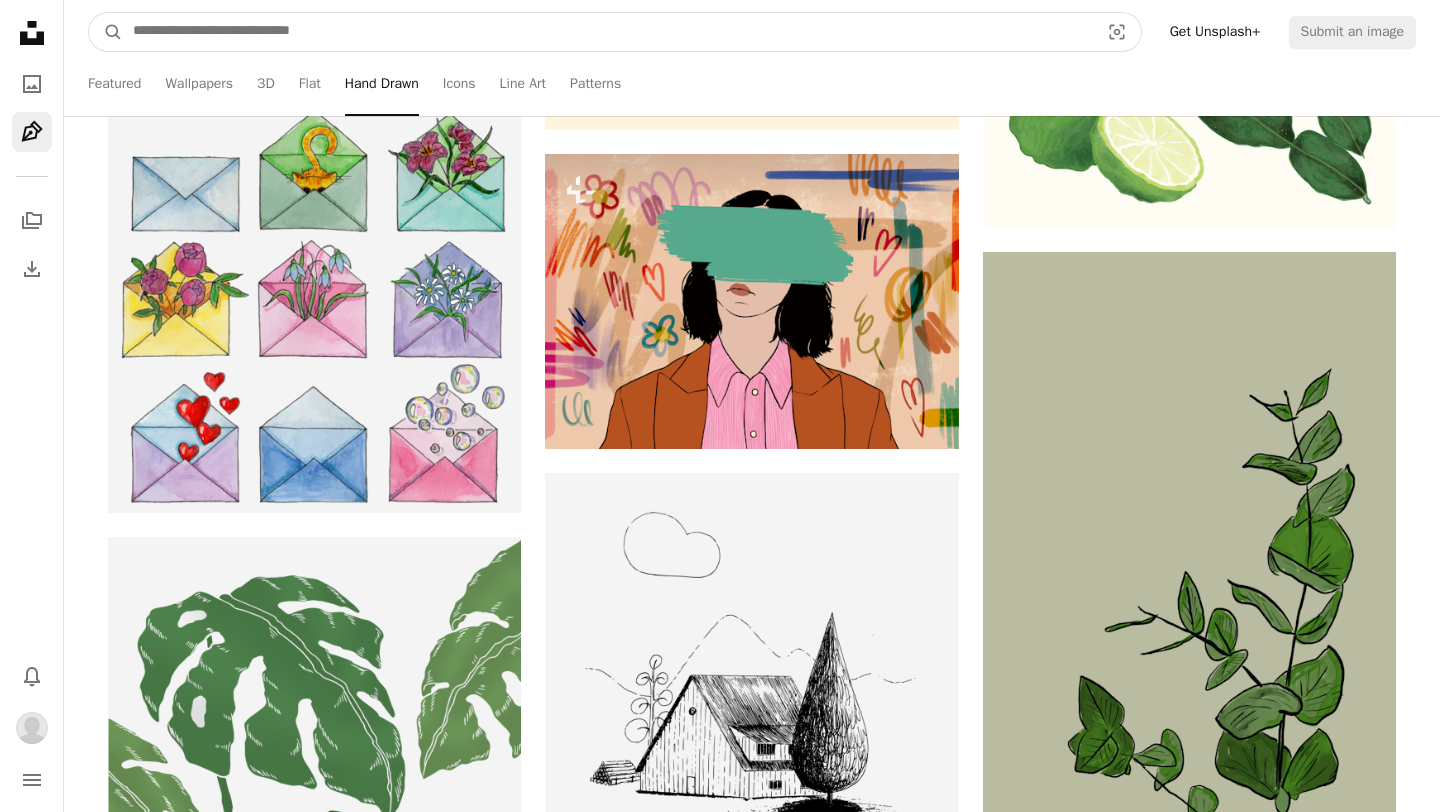 click at bounding box center [608, 32] 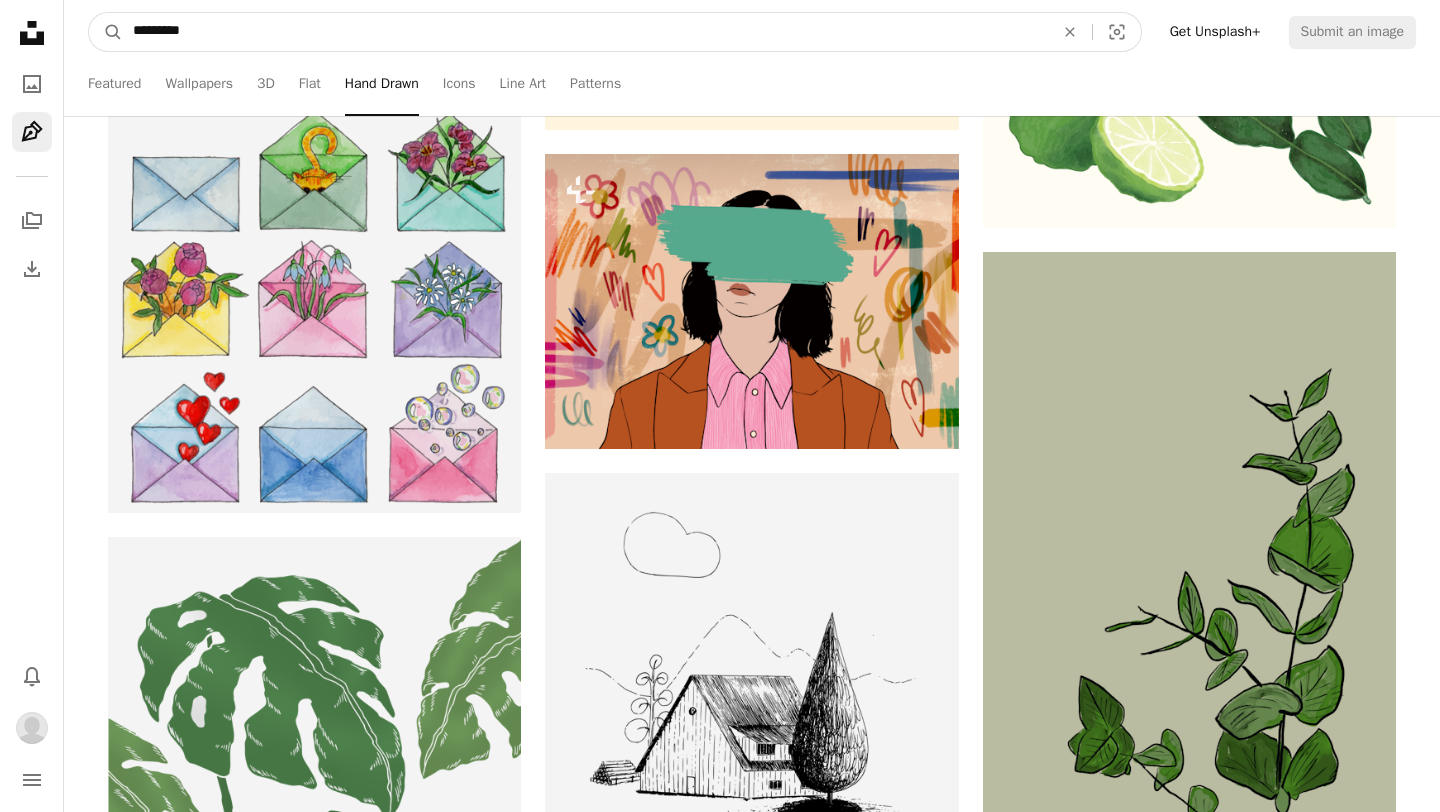 type on "********" 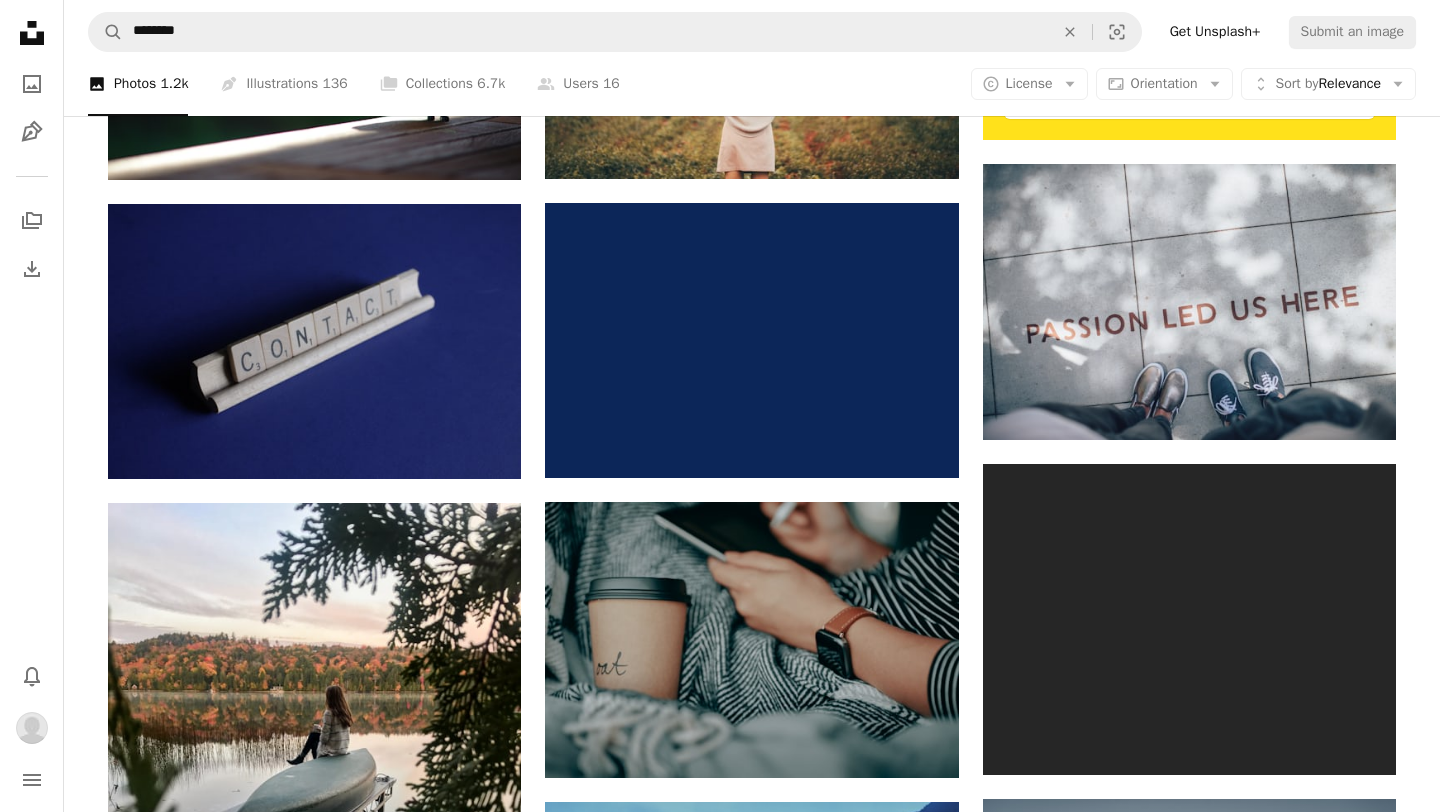 scroll, scrollTop: 1132, scrollLeft: 0, axis: vertical 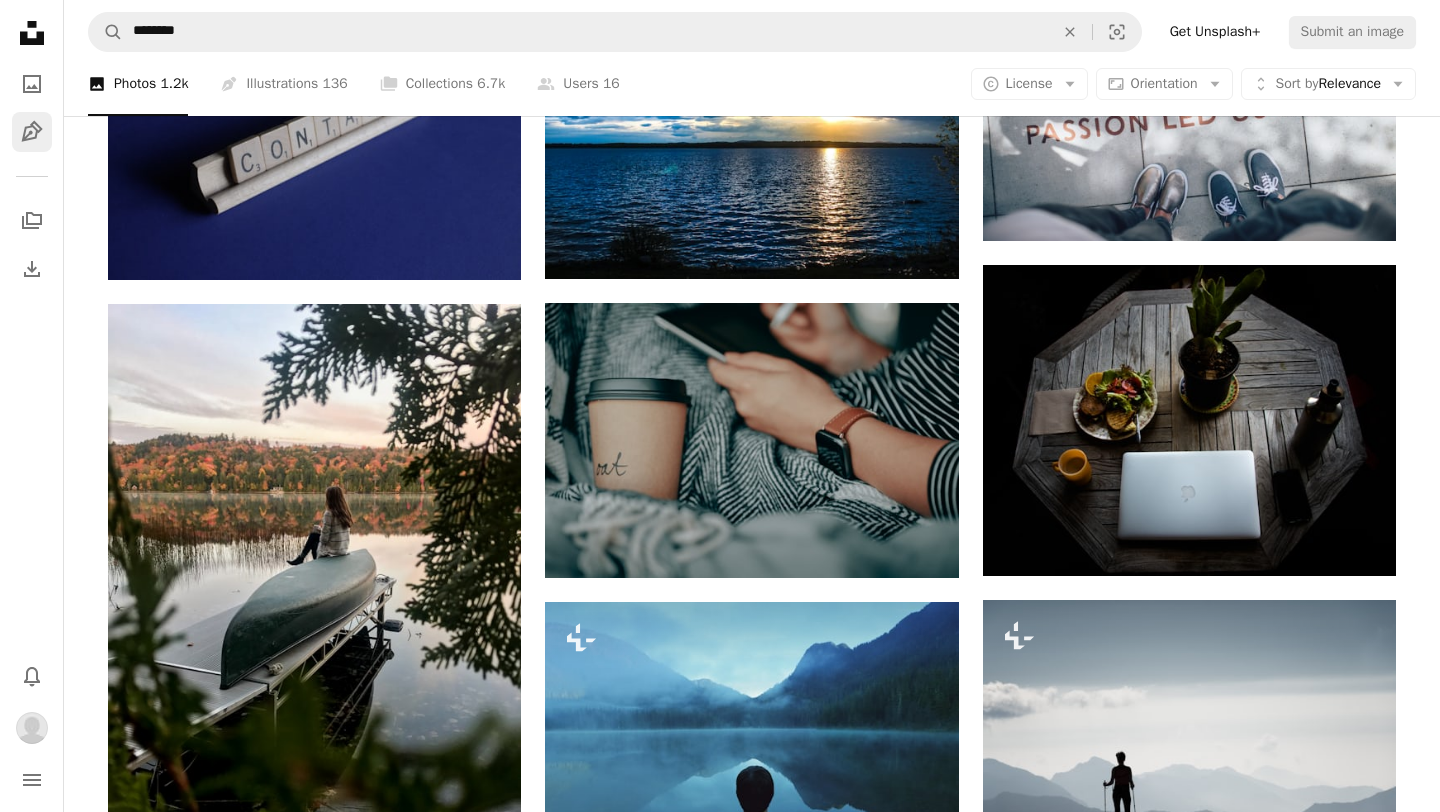 click on "Pen Tool" at bounding box center [32, 132] 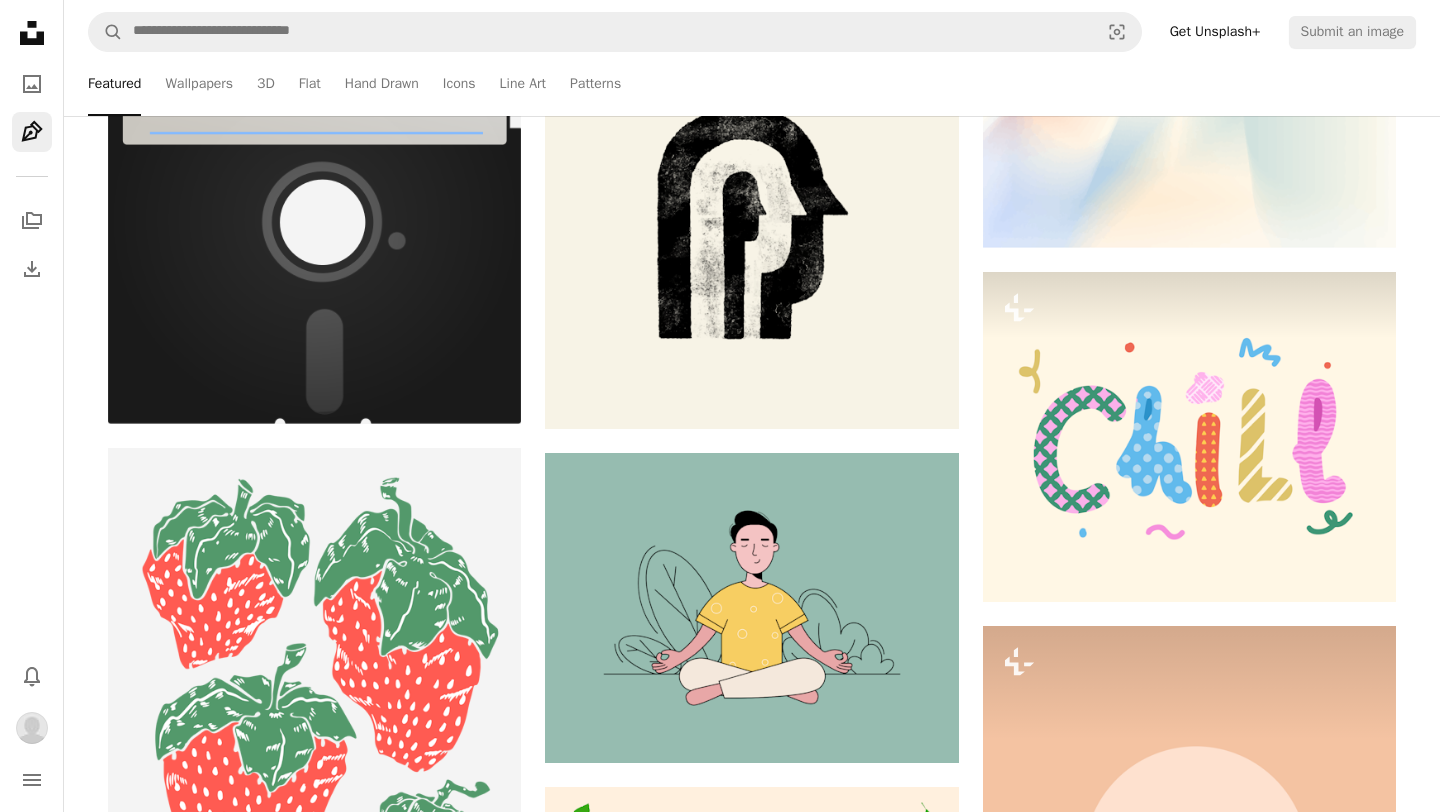 scroll, scrollTop: 0, scrollLeft: 0, axis: both 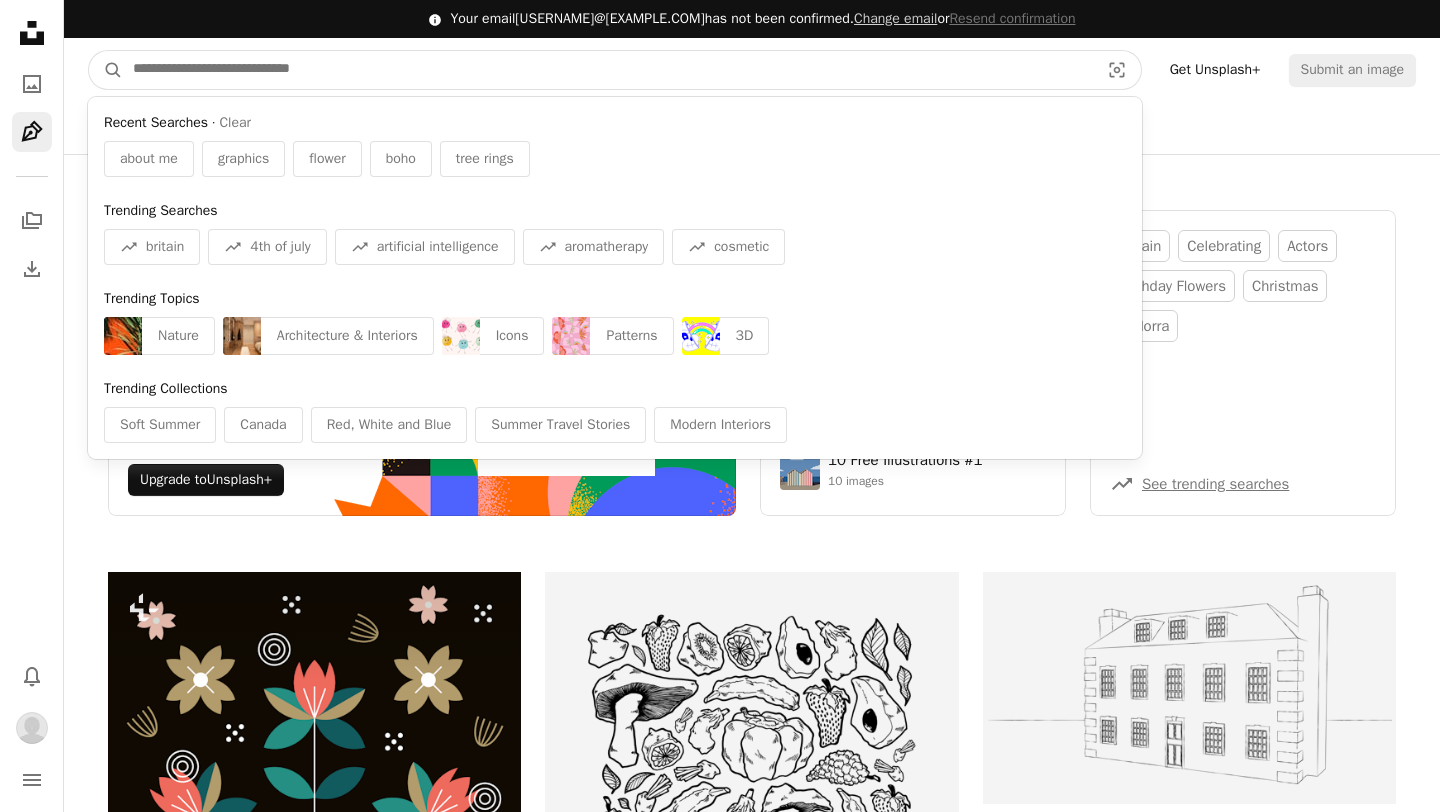 click at bounding box center [608, 70] 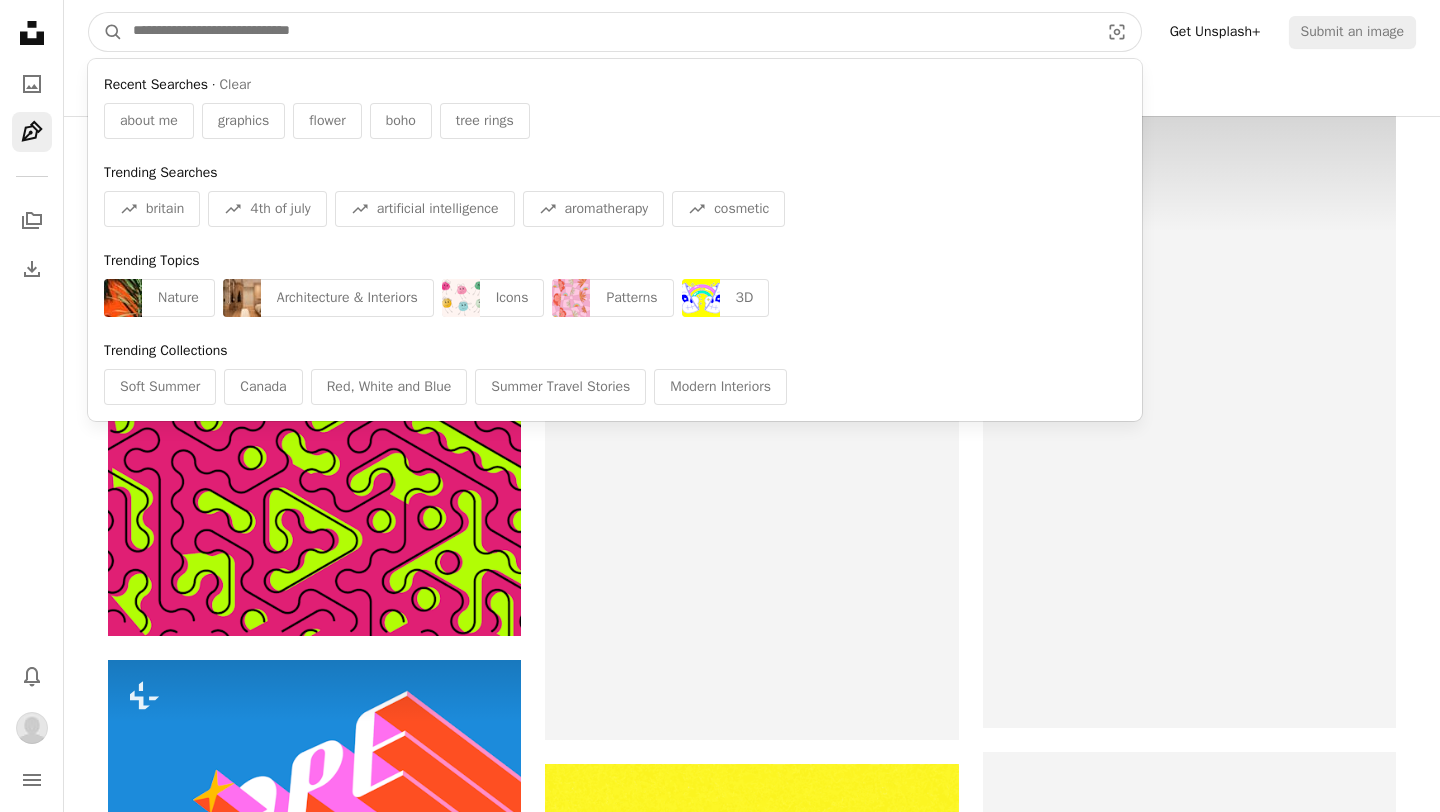 scroll, scrollTop: 3773, scrollLeft: 0, axis: vertical 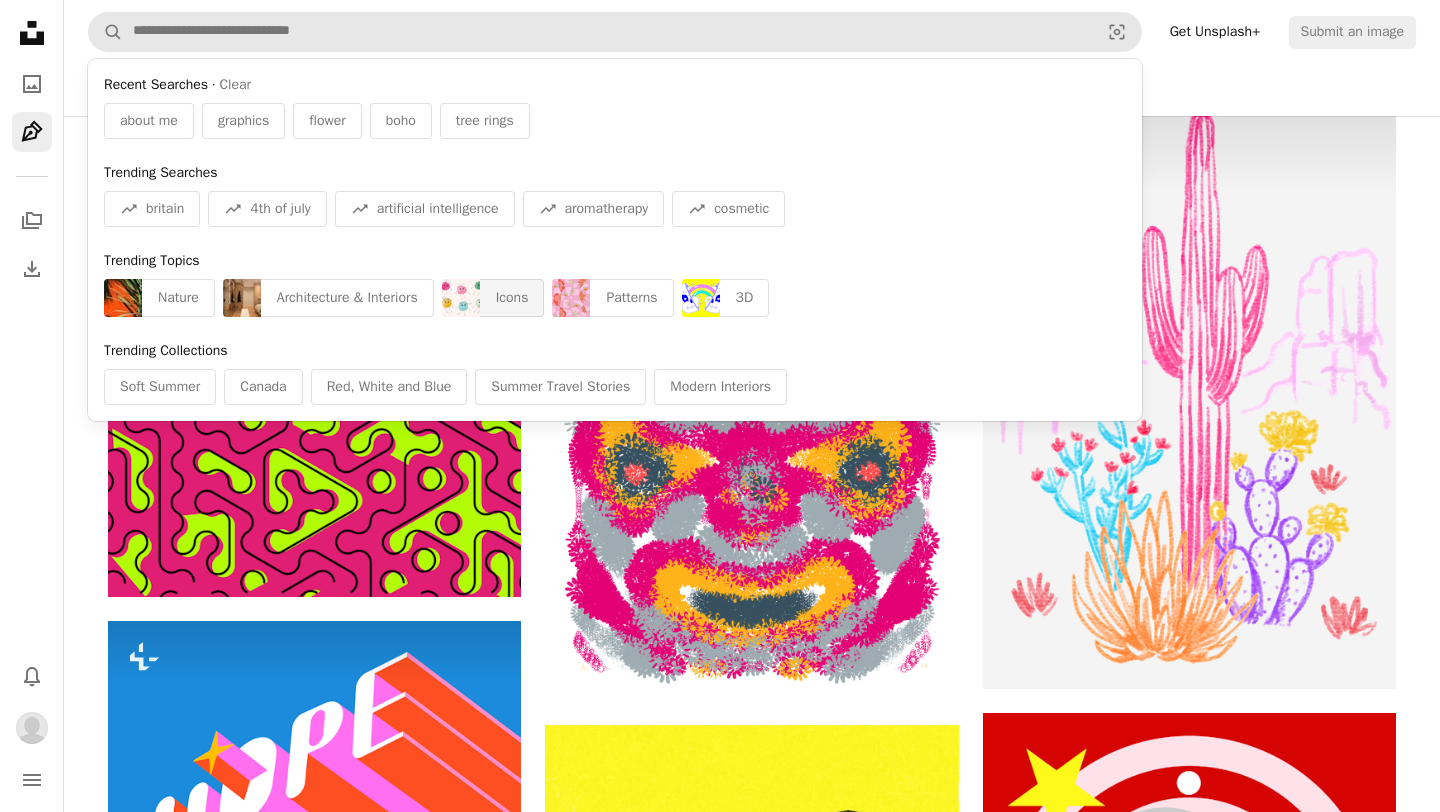 click at bounding box center (461, 298) 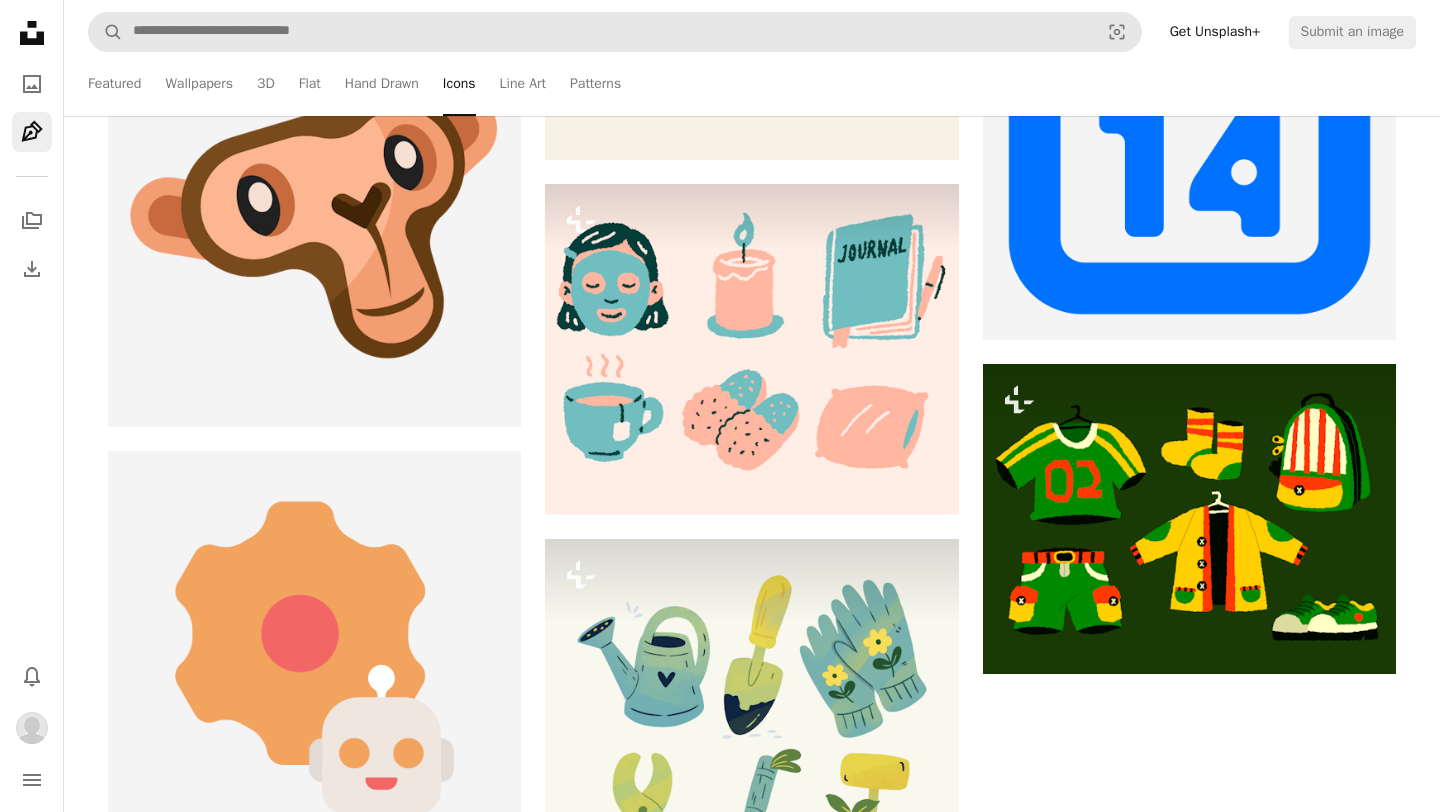 scroll, scrollTop: 4449, scrollLeft: 0, axis: vertical 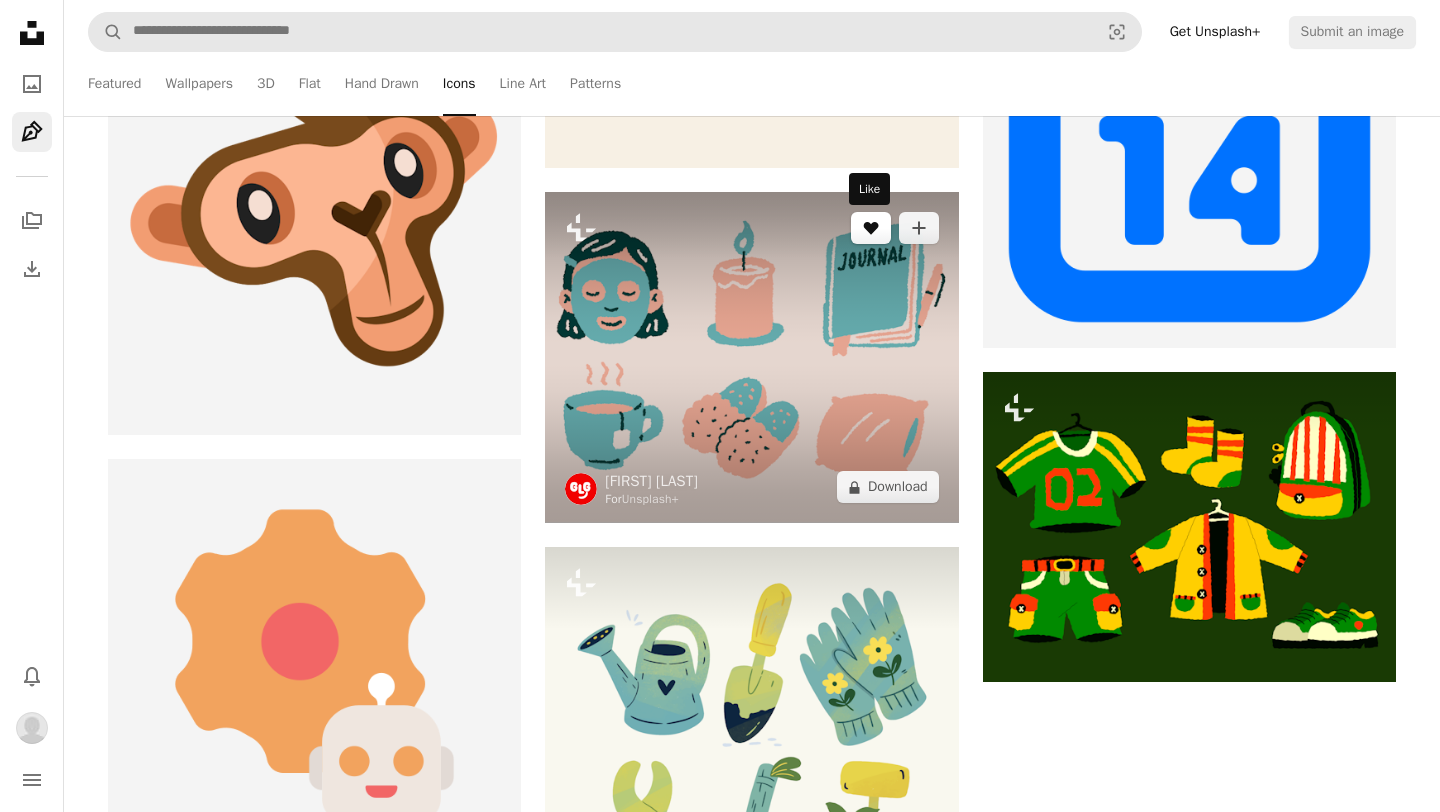 click on "A heart" 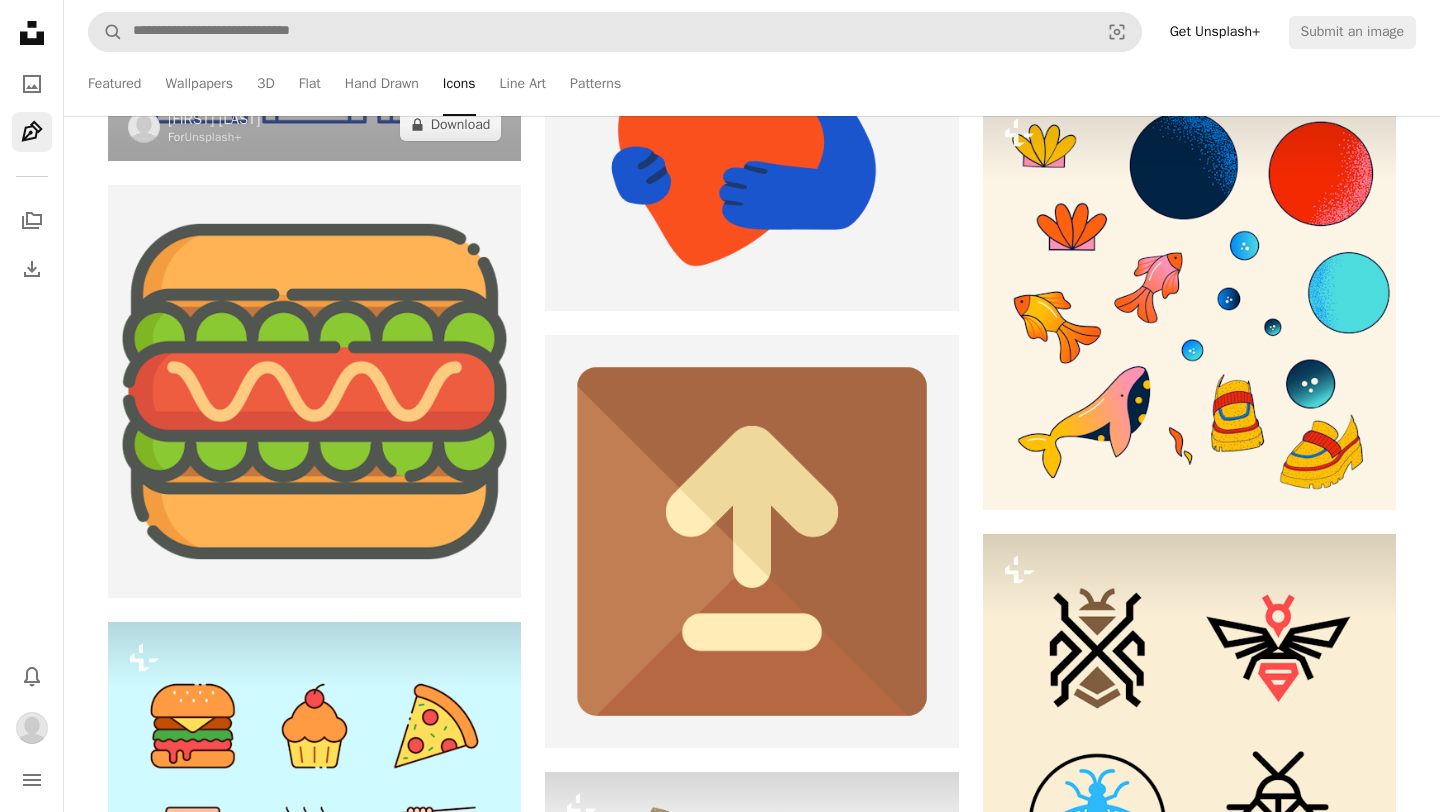 scroll, scrollTop: 23156, scrollLeft: 0, axis: vertical 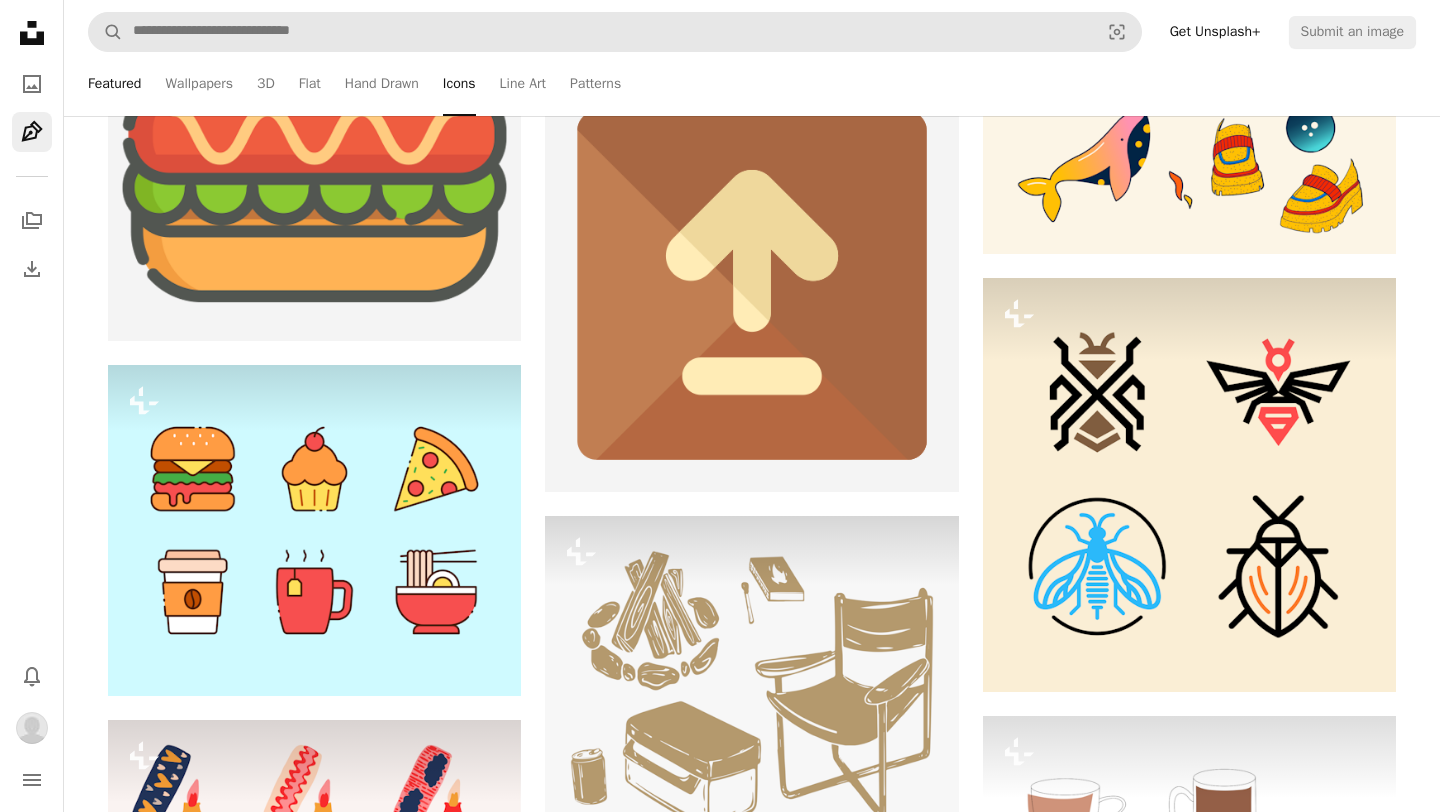 click on "Featured" at bounding box center (114, 84) 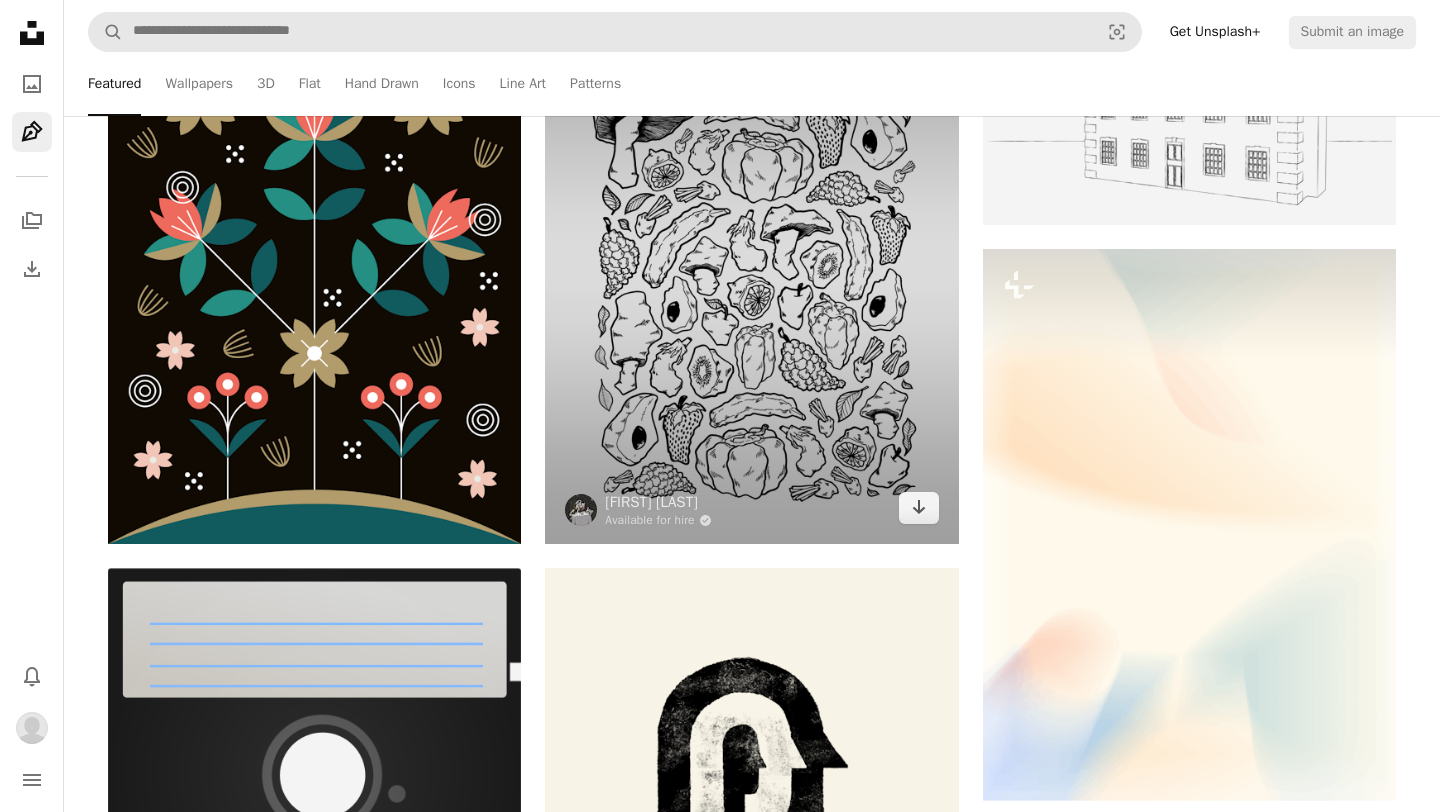scroll, scrollTop: 571, scrollLeft: 0, axis: vertical 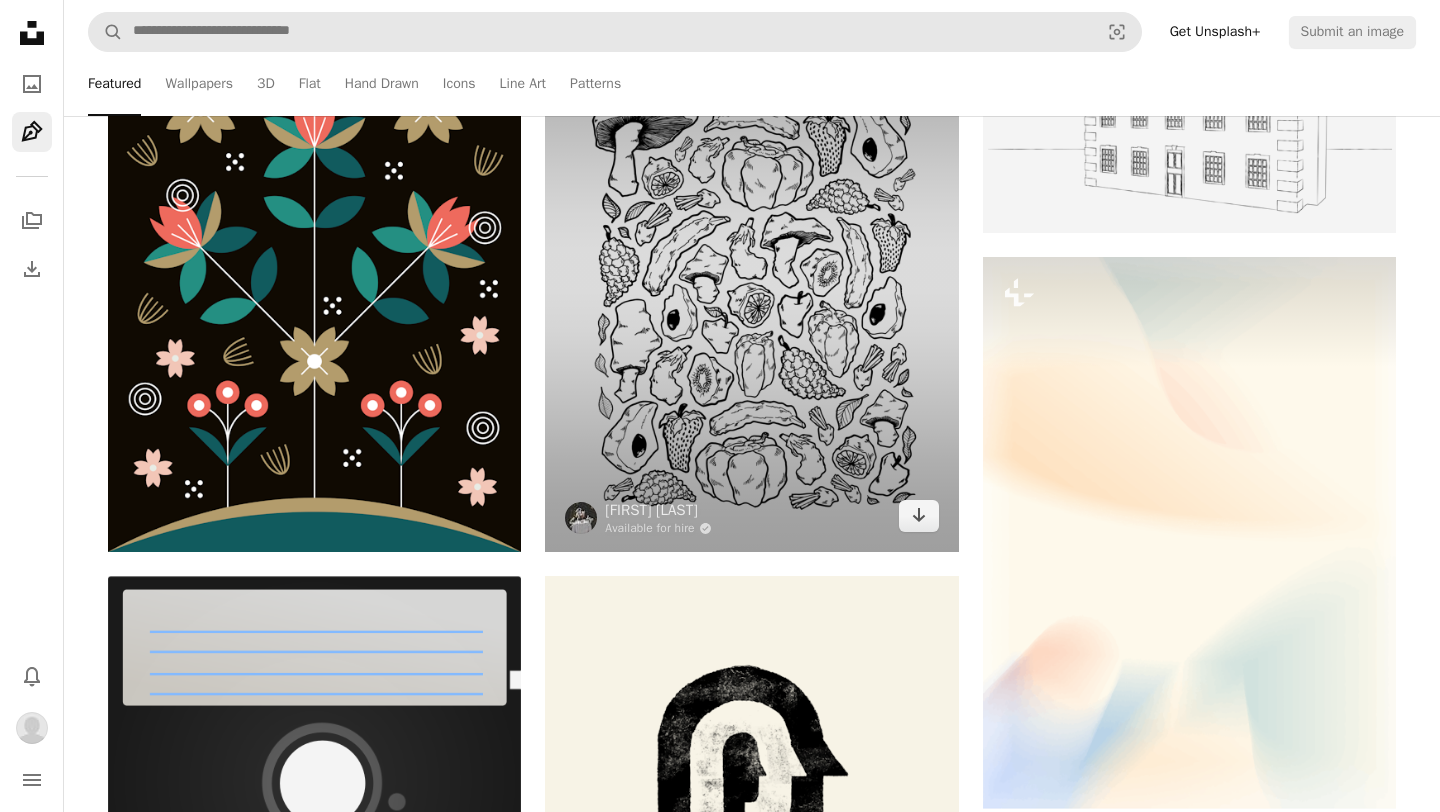 click at bounding box center (751, 276) 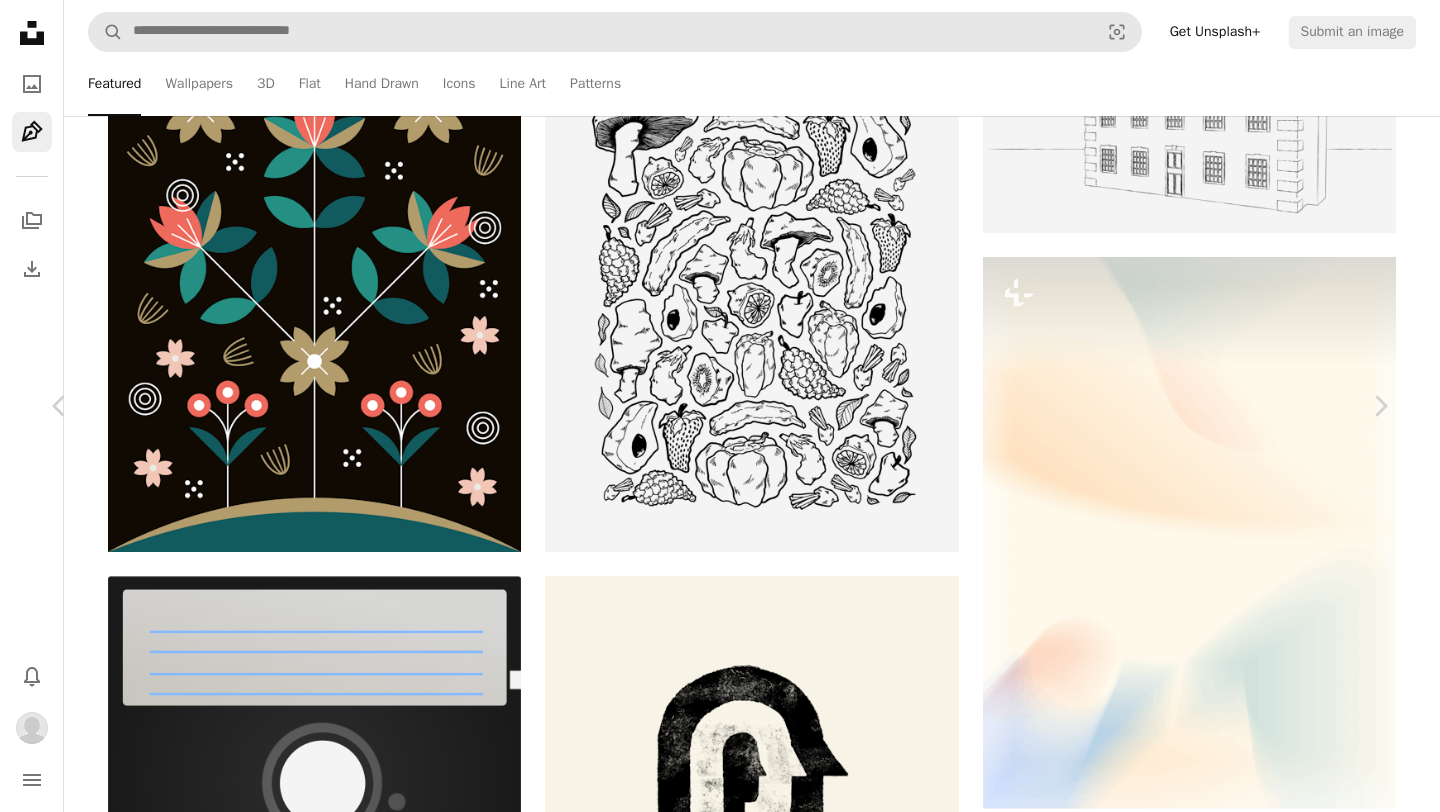 scroll, scrollTop: 4378, scrollLeft: 0, axis: vertical 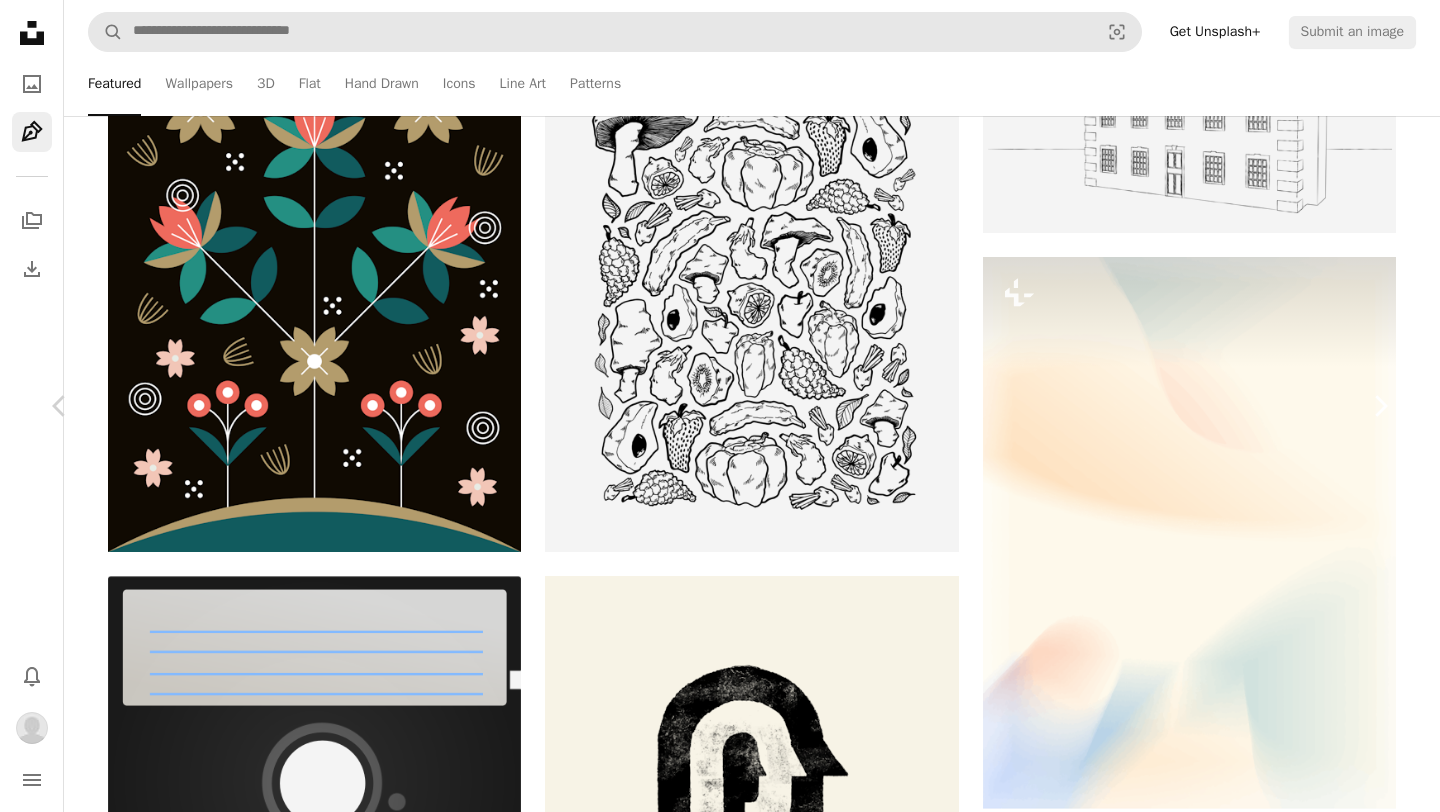 click on "Chevron right" at bounding box center [1380, 406] 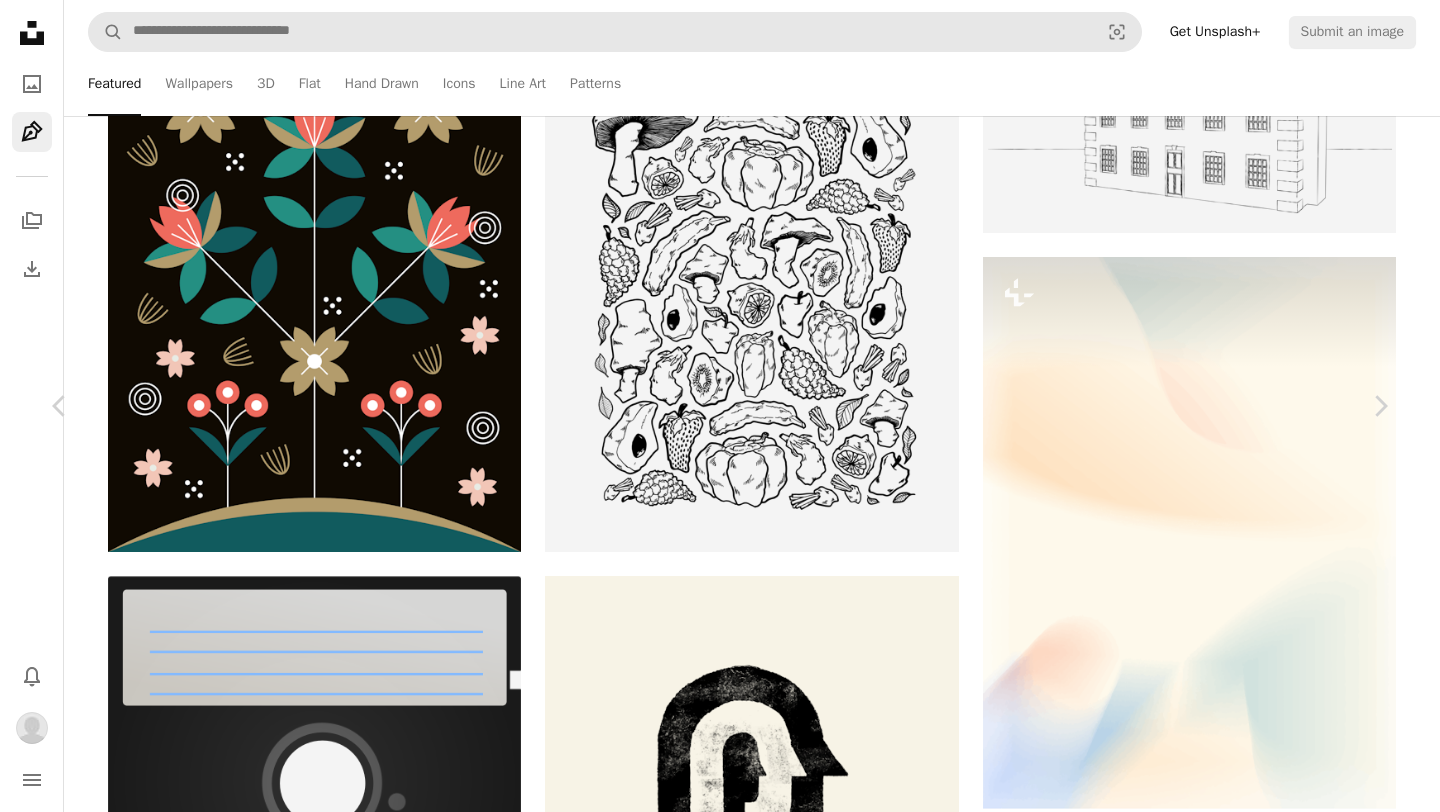 click on "An X shape Chevron left Chevron right Getty Images For Unsplash+ A heart A plus sign A lock Download Zoom in Featured in Illustrations A forward-right arrow Share More Actions Calendar outlined Published on July [DAY], [YEAR] Safety Licensed under the Unsplash+ License art vector backgrounds shape no people concepts retro style From this series Plus sign for Unsplash+ Plus sign for Unsplash+ Plus sign for Unsplash+ Related images Plus sign for Unsplash+ A heart A plus sign Getty Images For Unsplash+ A lock Download Plus sign for Unsplash+ A heart A plus sign Owl Illustration Agency For Unsplash+ A lock Download Plus sign for Unsplash+ A heart A plus sign Alona Savchuk For Unsplash+ A lock Download Plus sign for Unsplash+ A heart A plus sign Eduardo Ramos For Unsplash+ A lock Download Plus sign for Unsplash+ A heart A plus sign Monika Verma For Unsplash+ A lock Download Plus sign for Unsplash+ A heart A plus sign Beatriz Camaleão For Unsplash+ A lock Download Plus sign for Unsplash+ A heart A plus sign" at bounding box center (720, 21154) 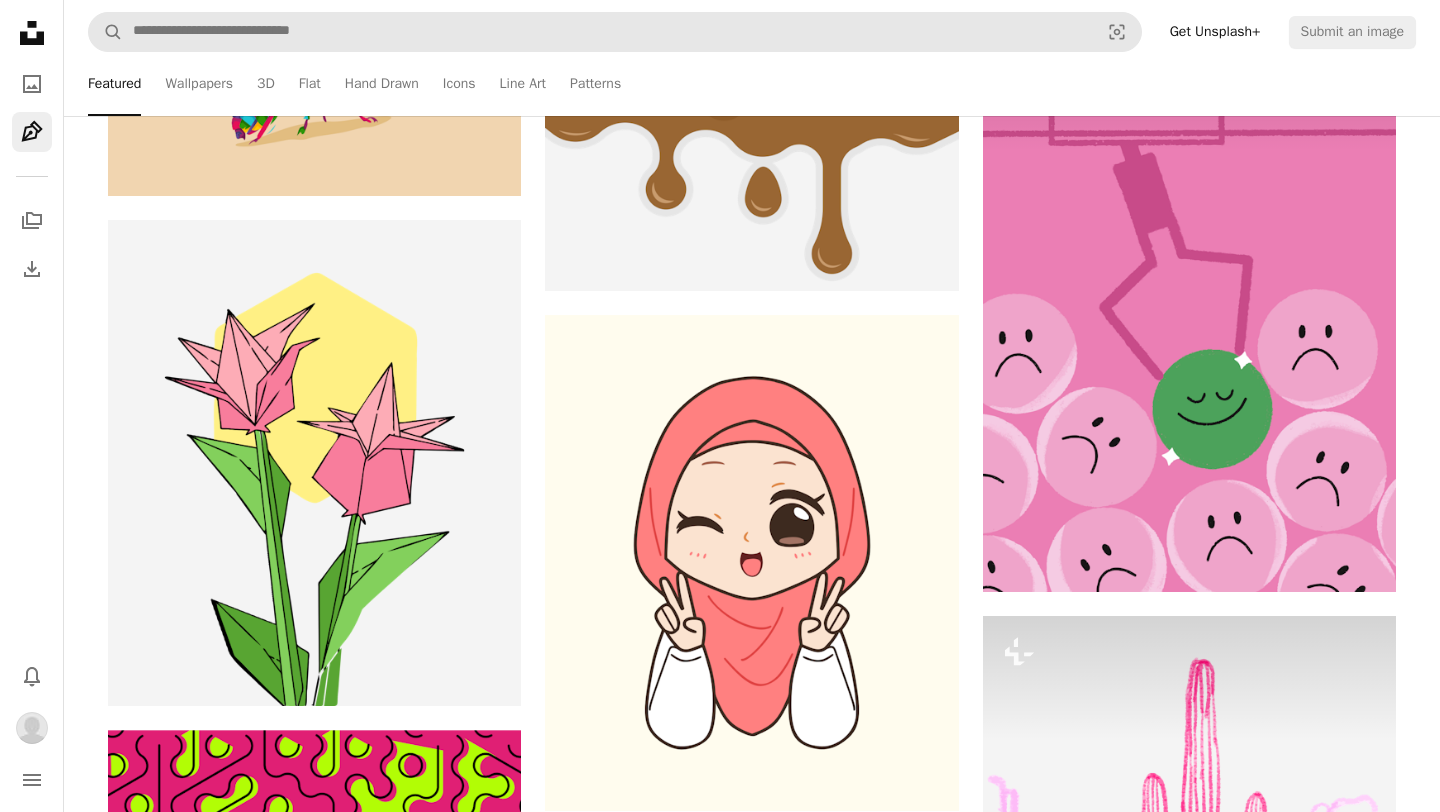 scroll, scrollTop: 3281, scrollLeft: 0, axis: vertical 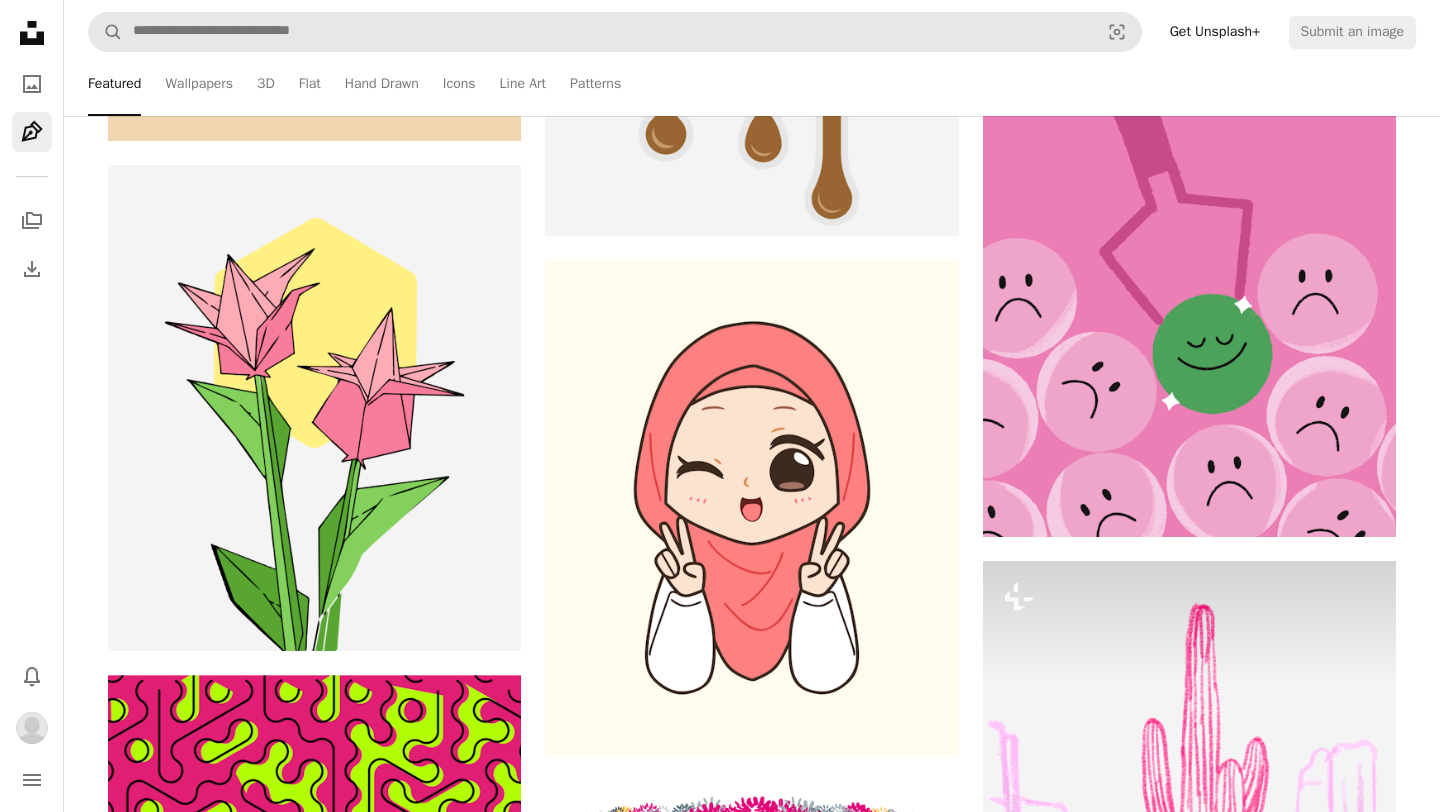 click on "Unsplash logo Unsplash Home" 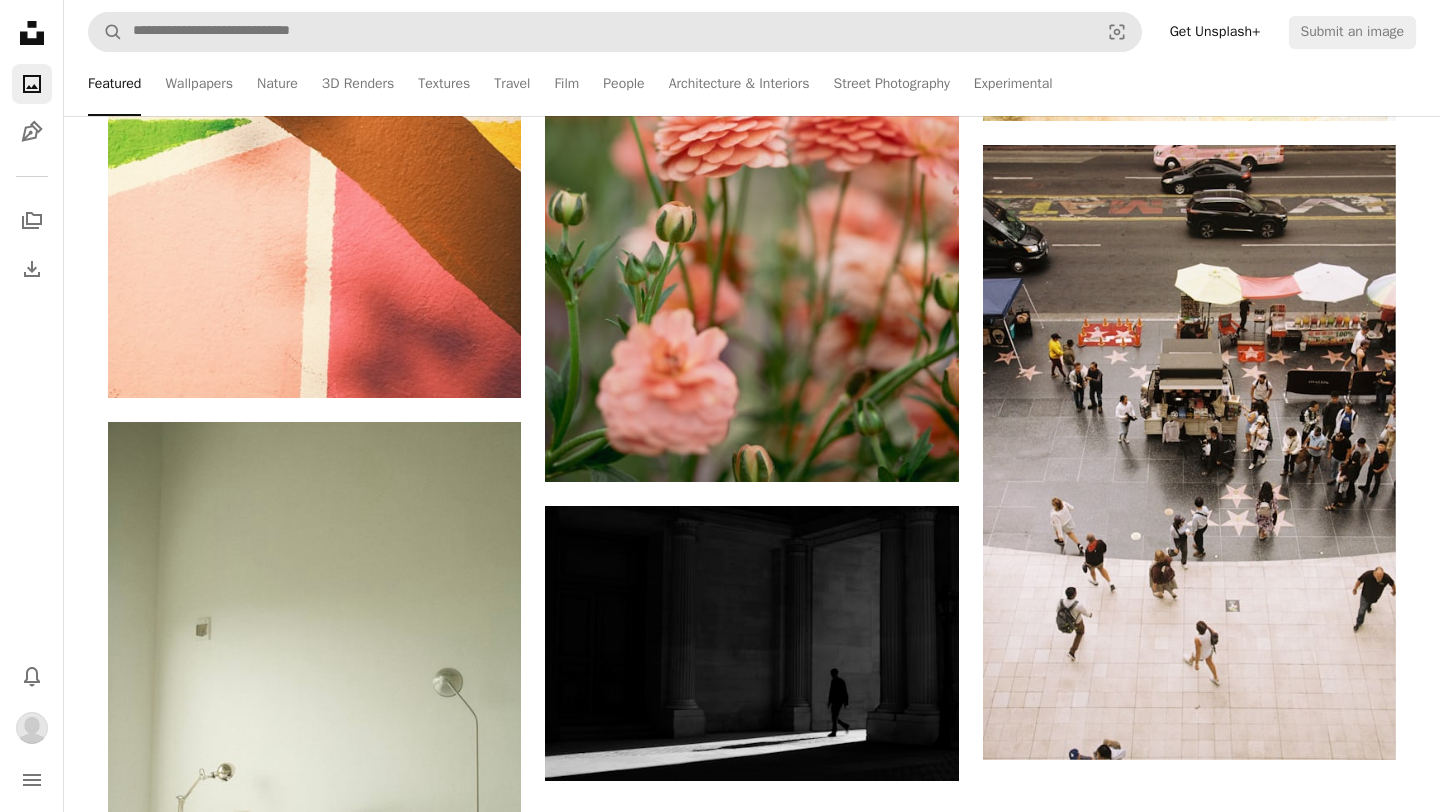 scroll, scrollTop: 0, scrollLeft: 0, axis: both 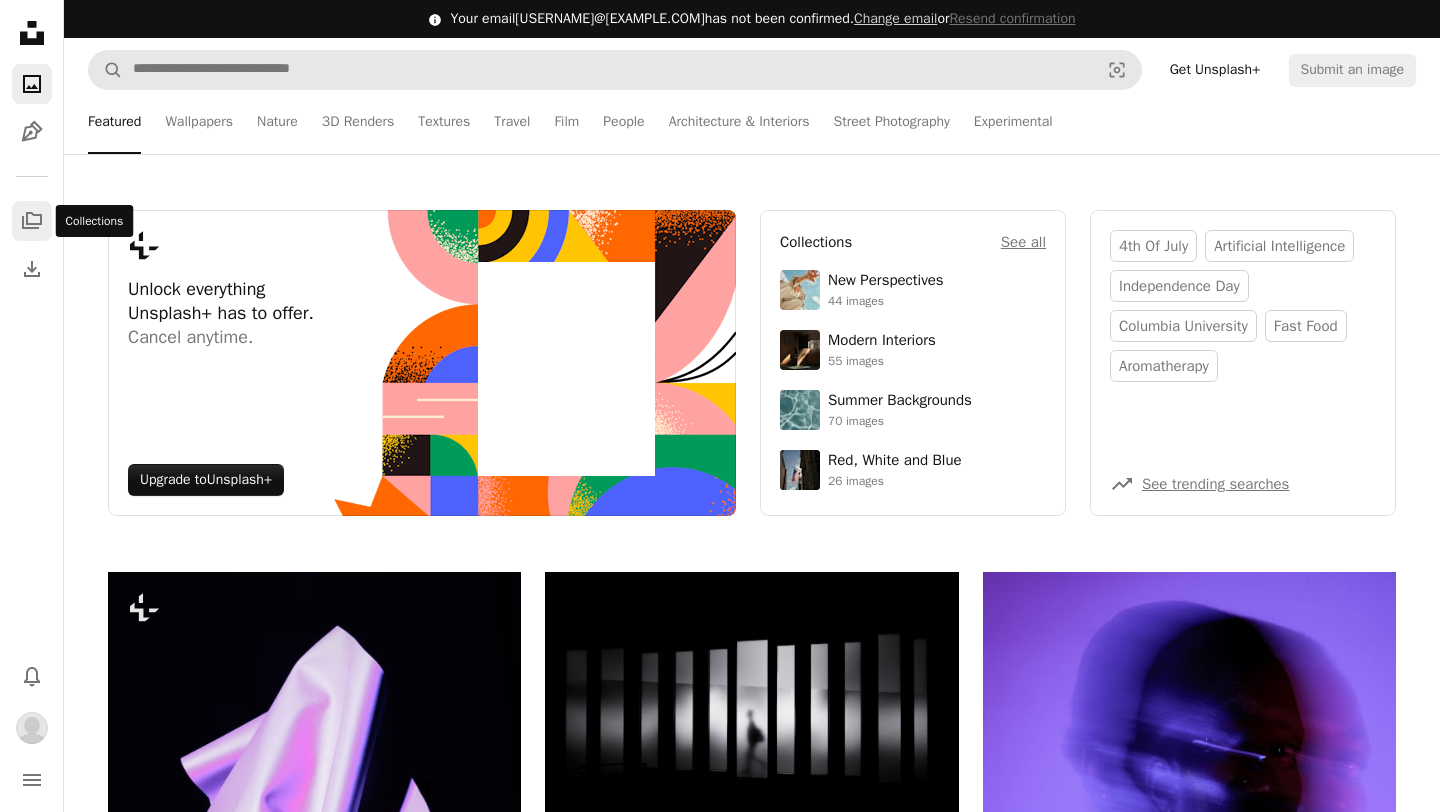 click on "A stack of folders" 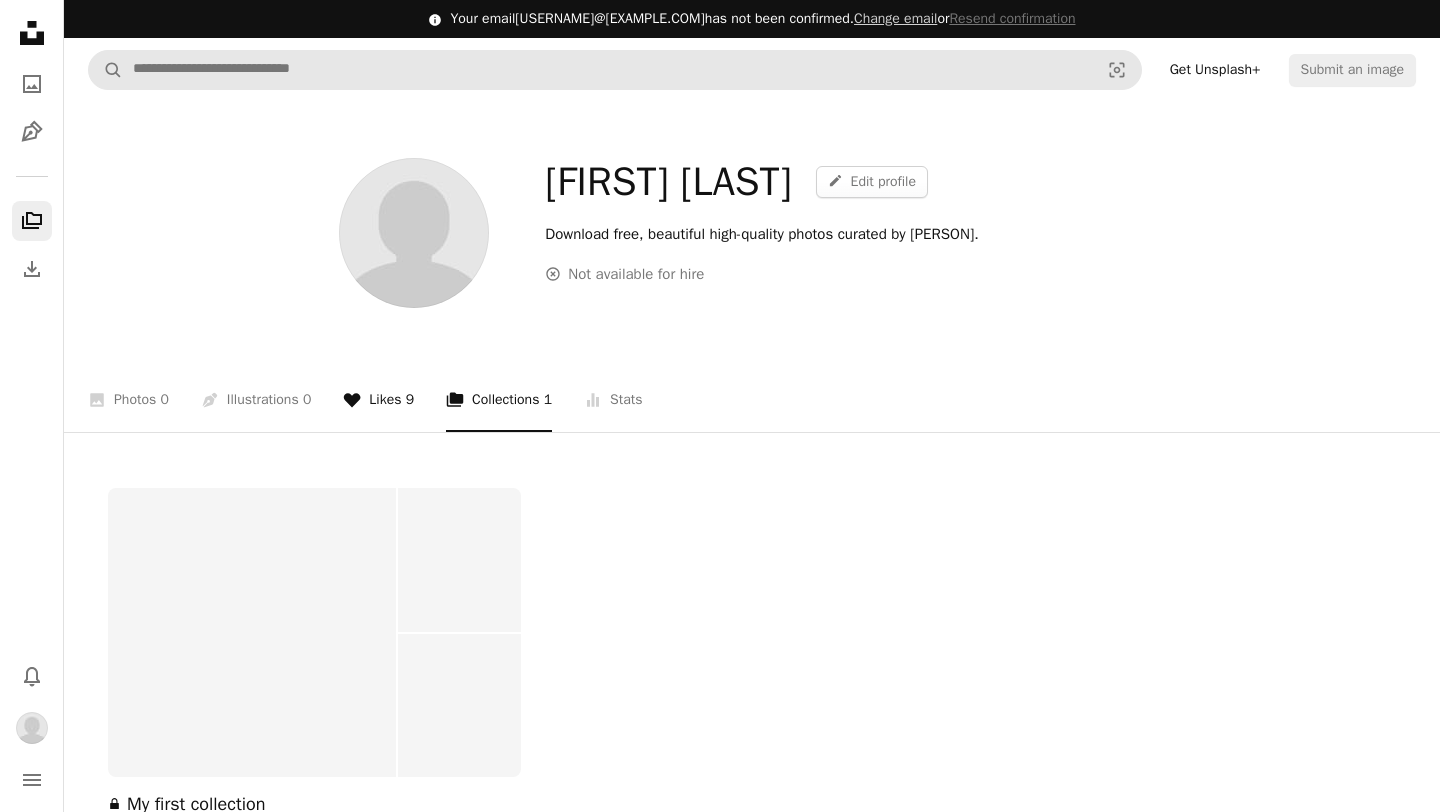 click on "A heart Likes 9" at bounding box center [378, 400] 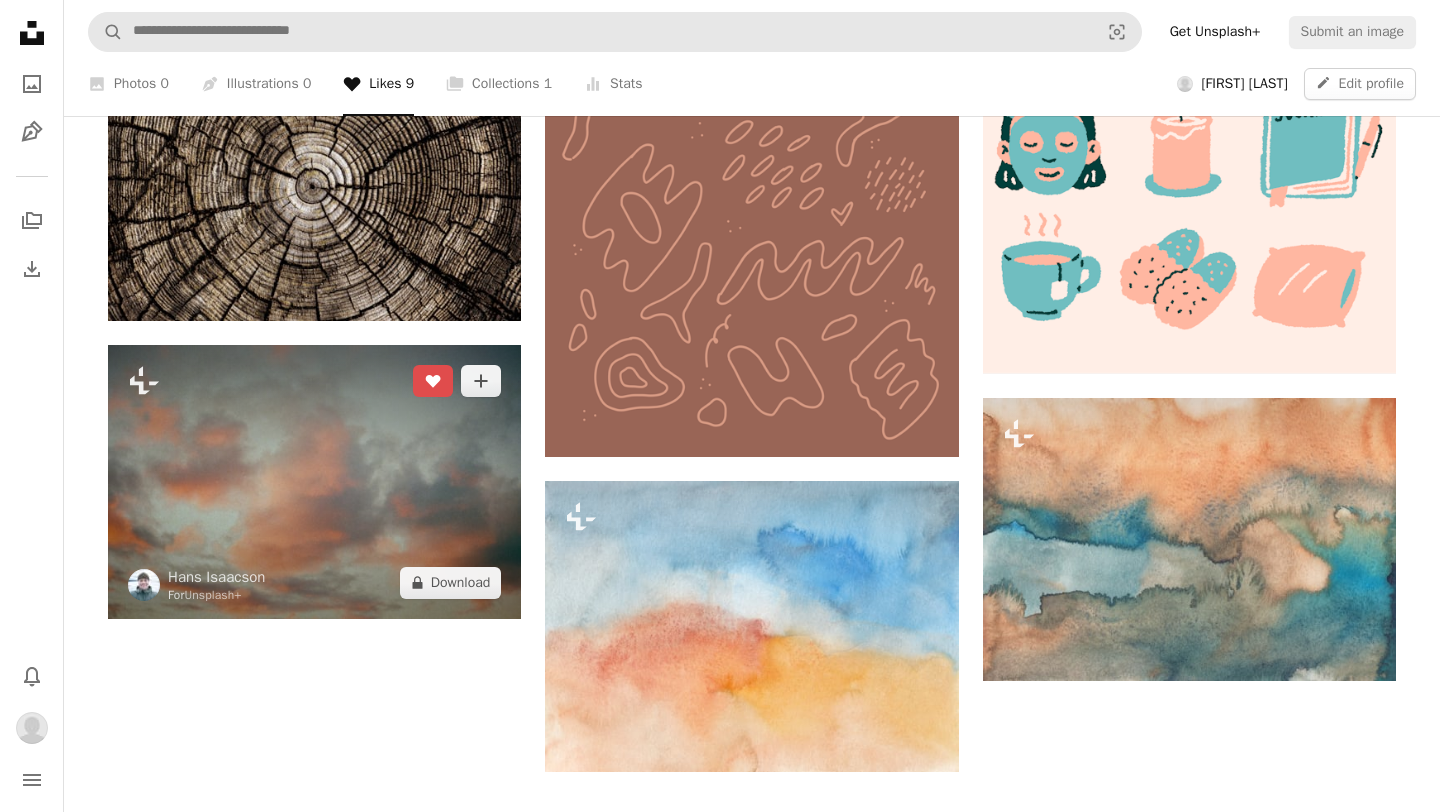 scroll, scrollTop: 1027, scrollLeft: 0, axis: vertical 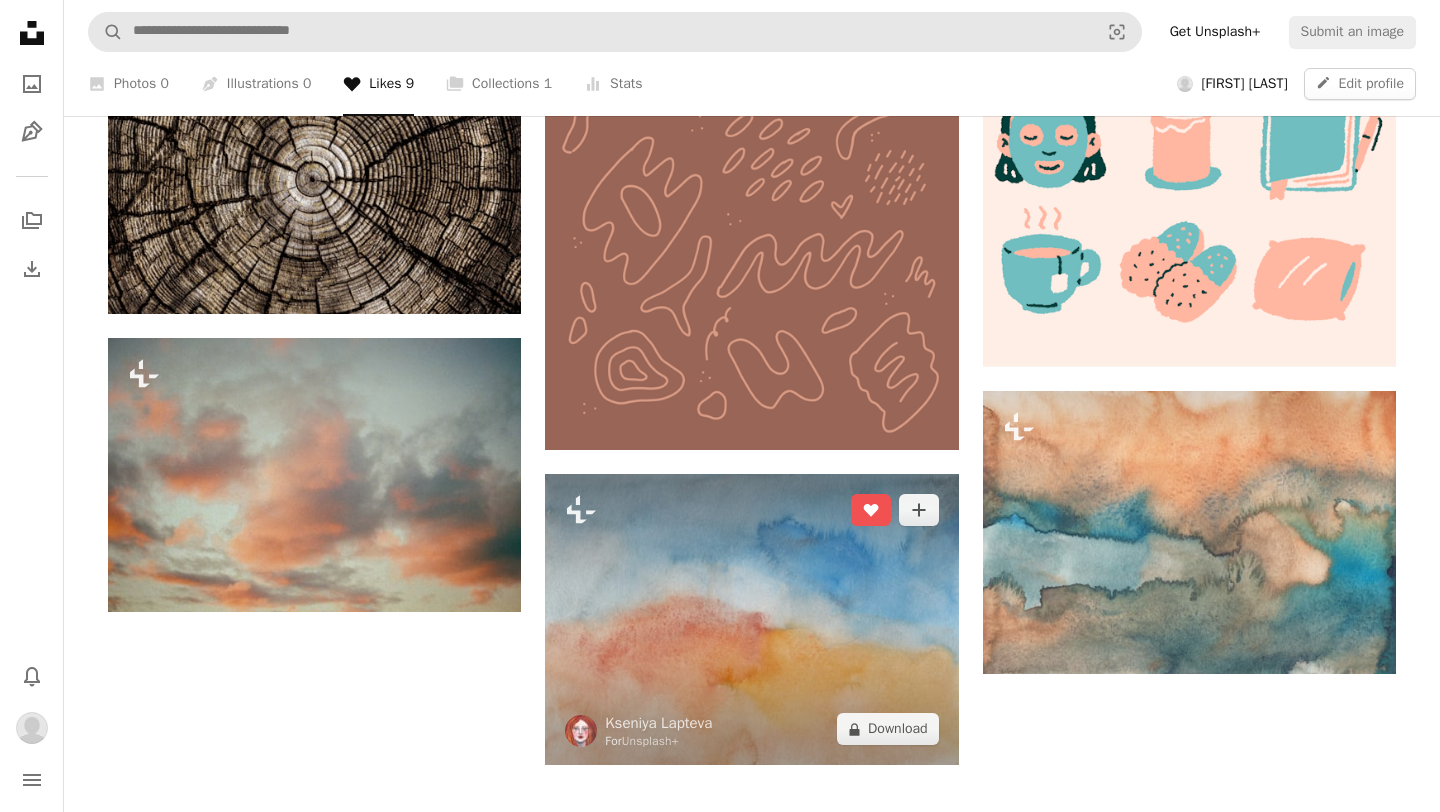 click at bounding box center [751, 620] 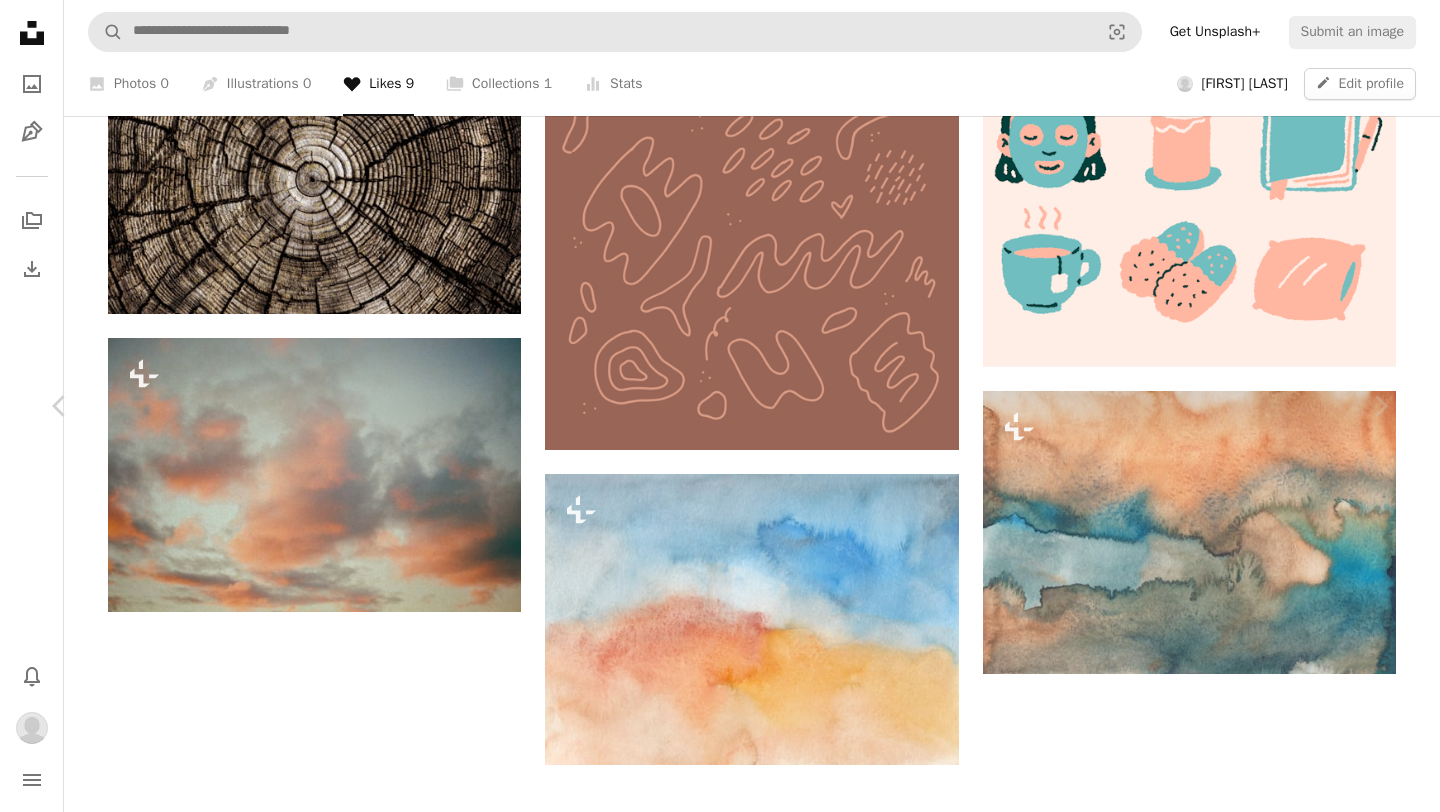 scroll, scrollTop: 11410, scrollLeft: 0, axis: vertical 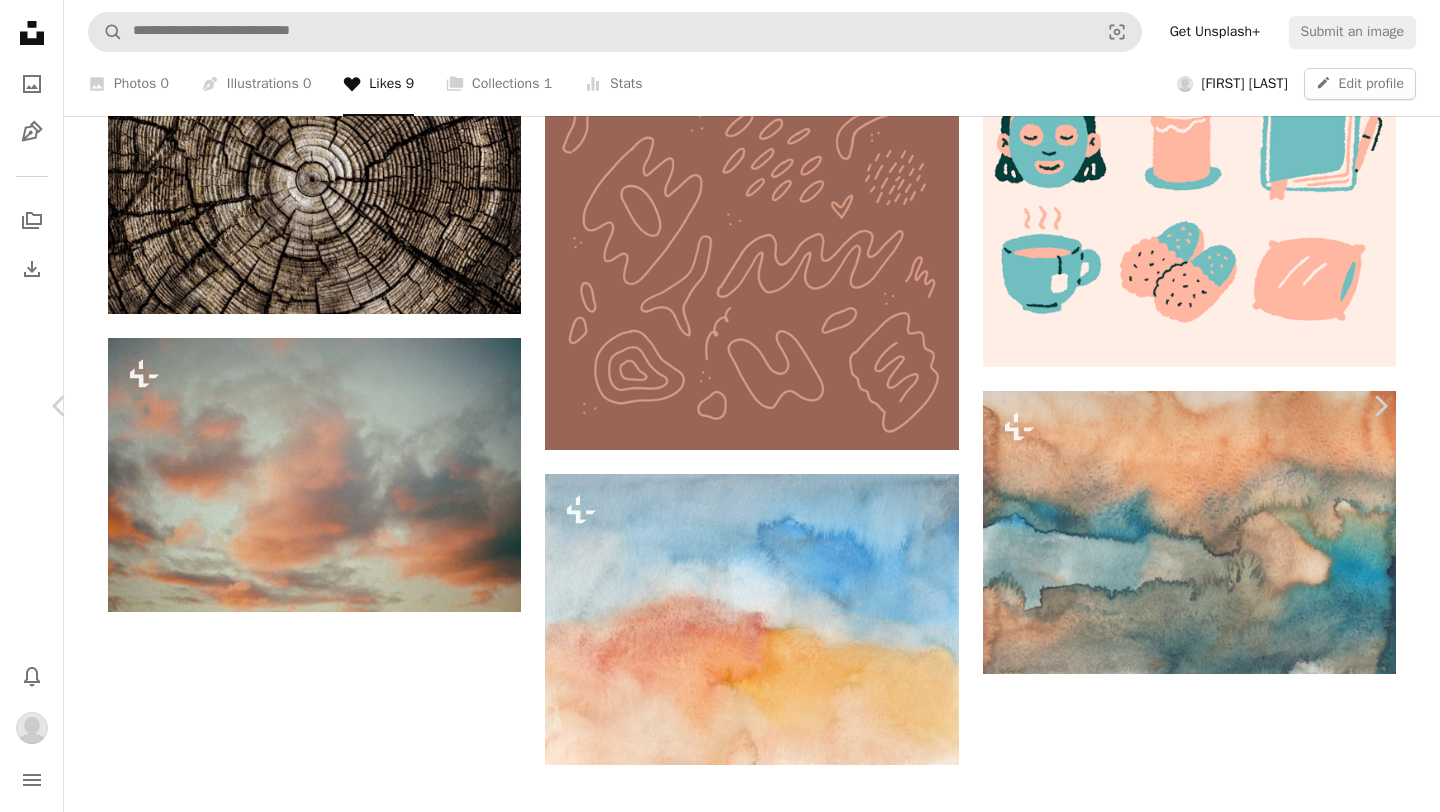 click 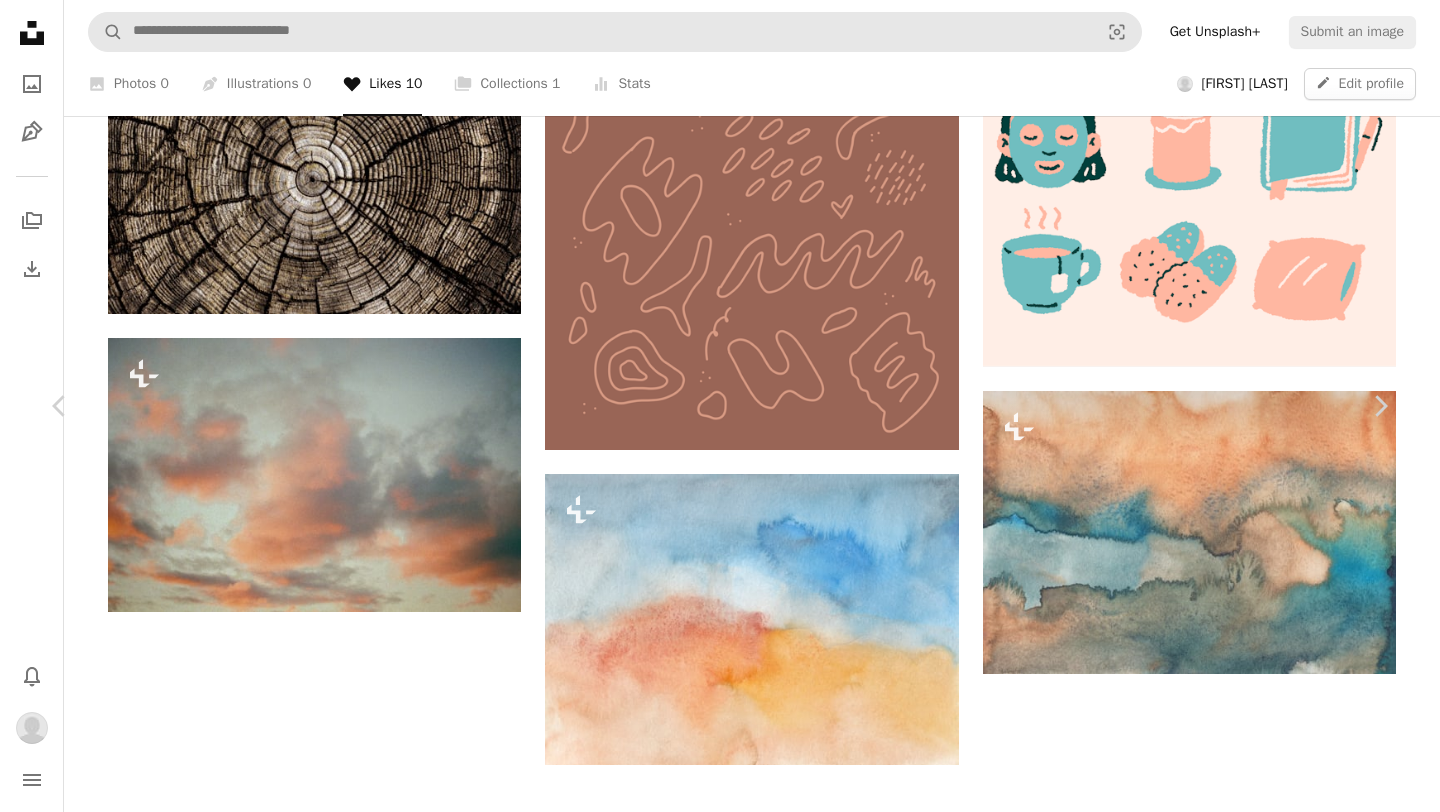 scroll, scrollTop: 12710, scrollLeft: 0, axis: vertical 